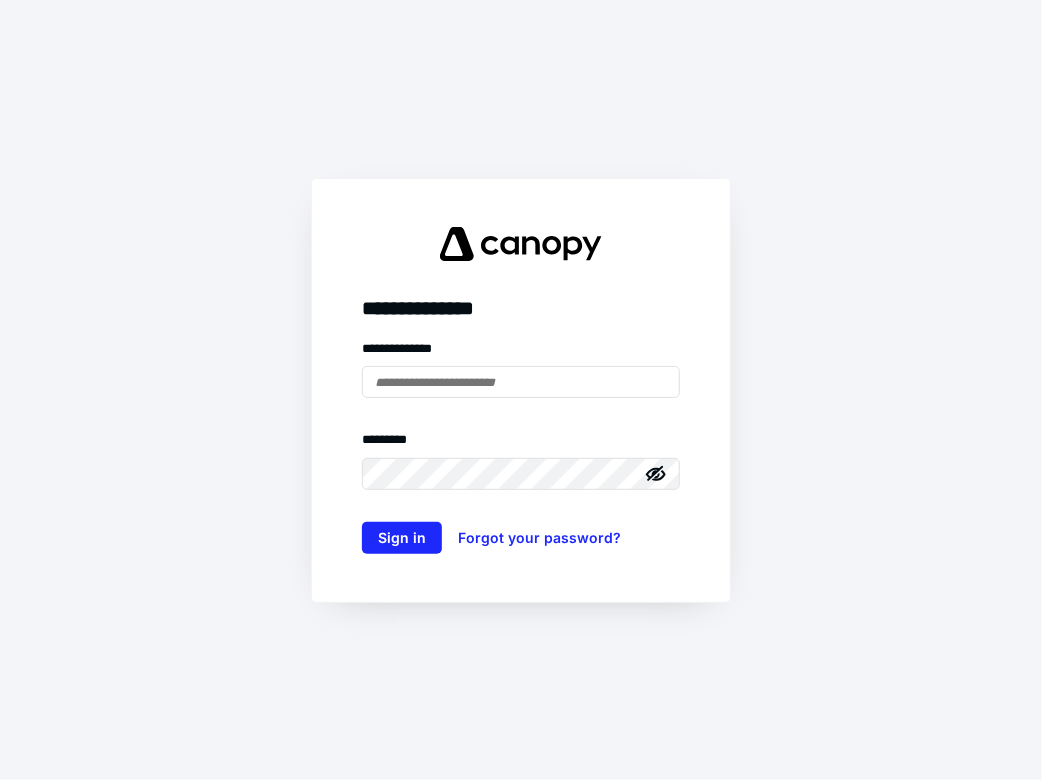 scroll, scrollTop: 0, scrollLeft: 0, axis: both 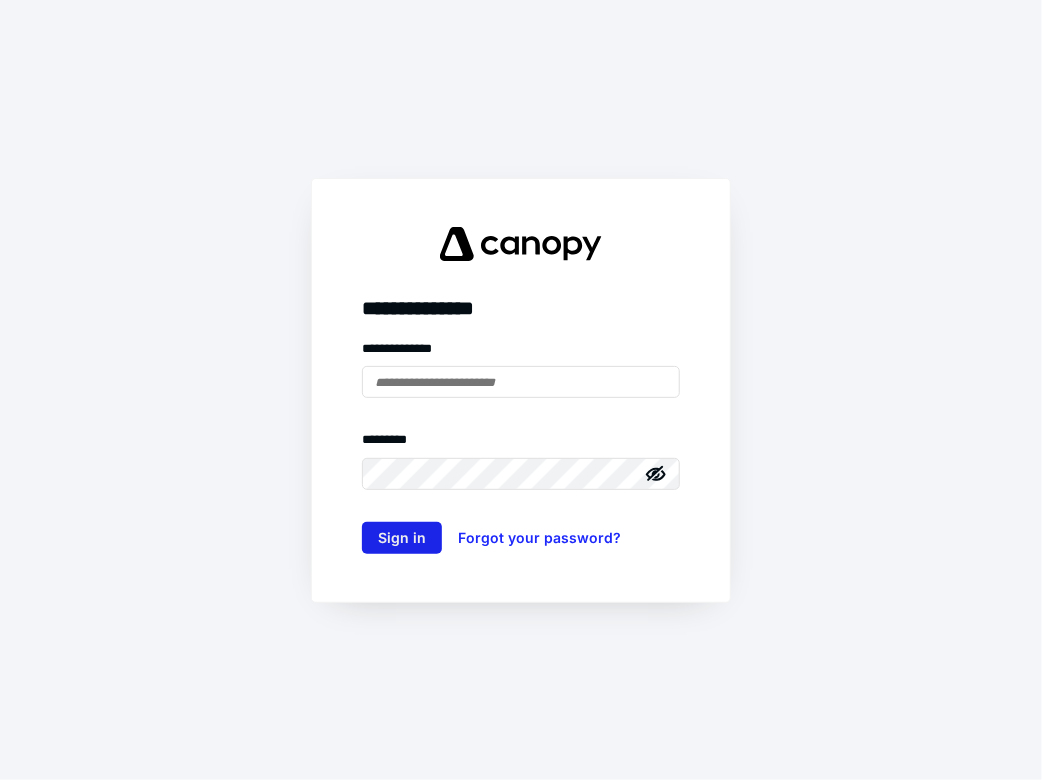 type on "**********" 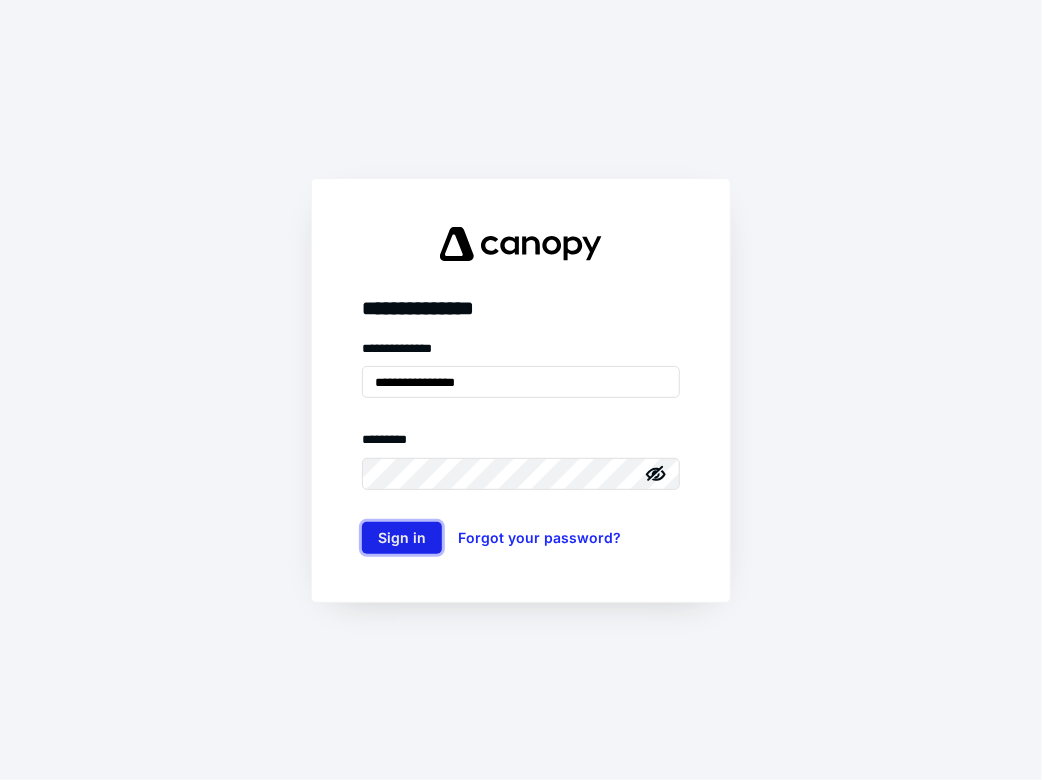 click on "Sign in" at bounding box center (402, 538) 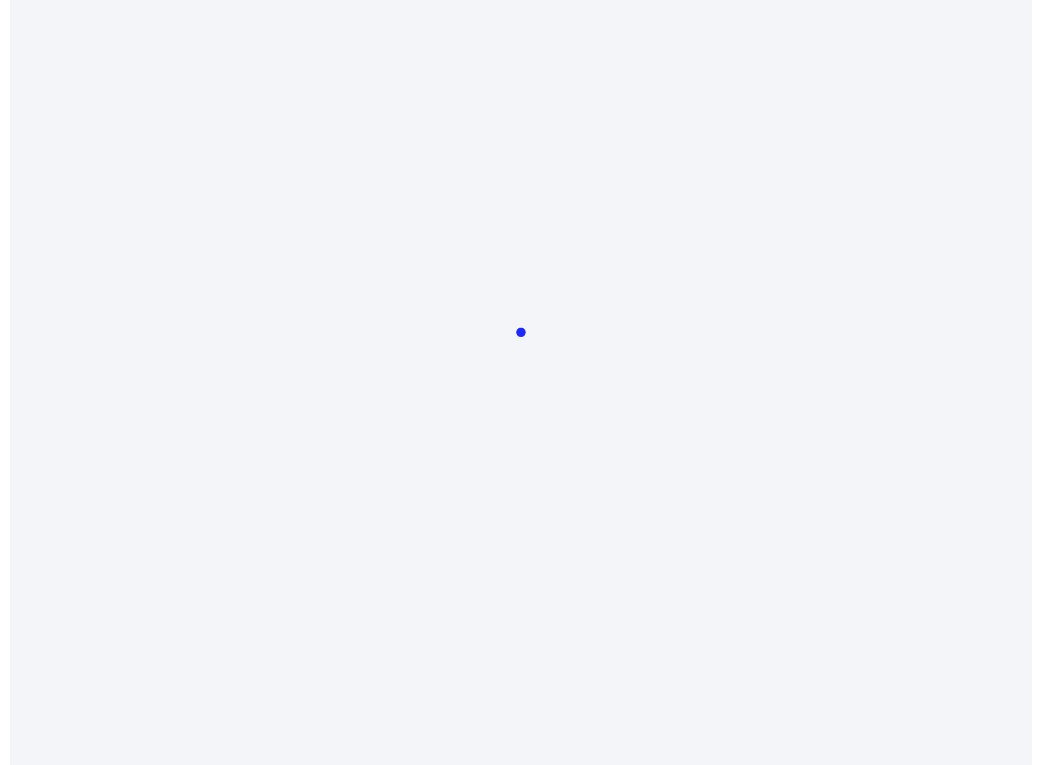 scroll, scrollTop: 0, scrollLeft: 0, axis: both 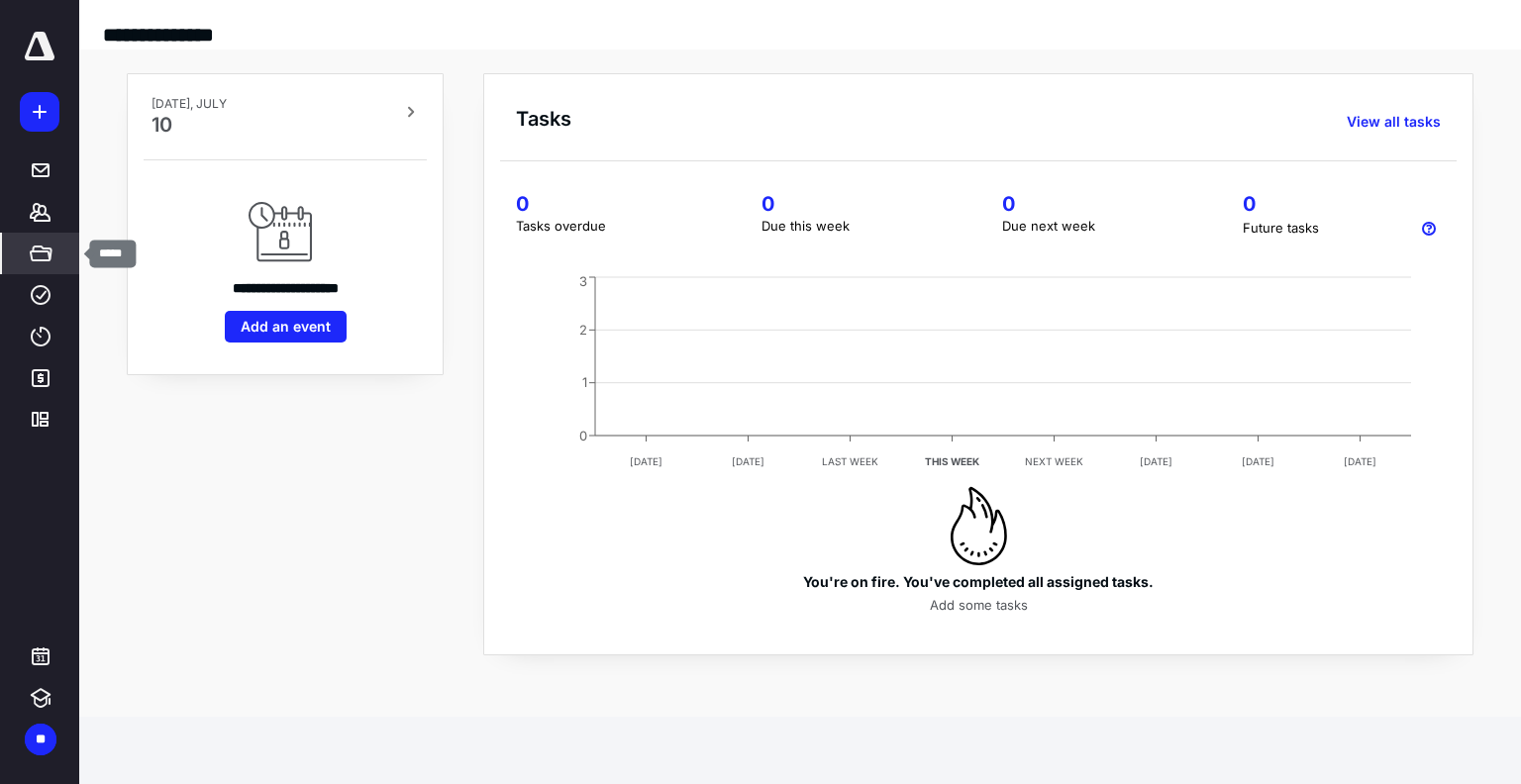 click 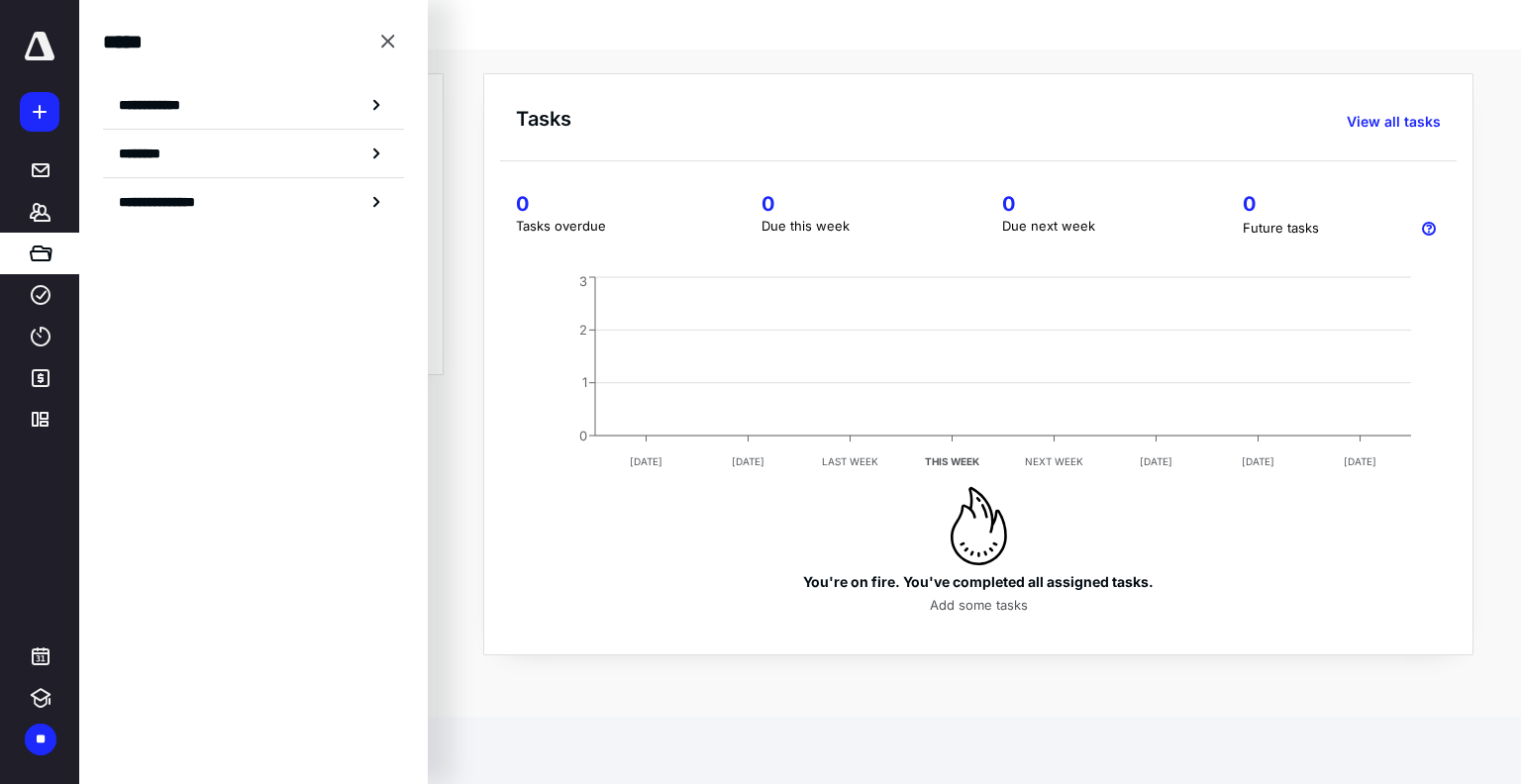 click on "**********" at bounding box center (254, 126) 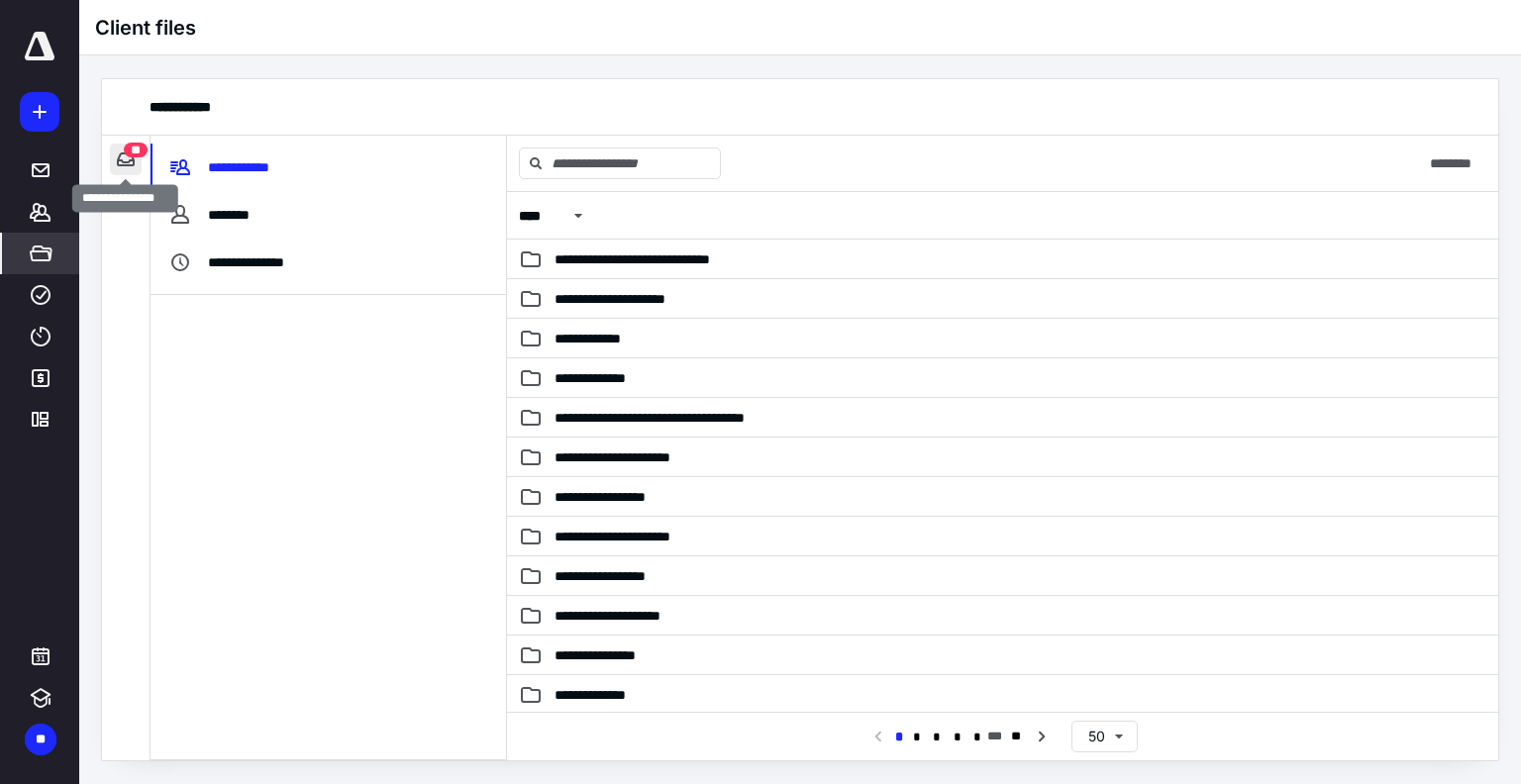 click at bounding box center (126, 159) 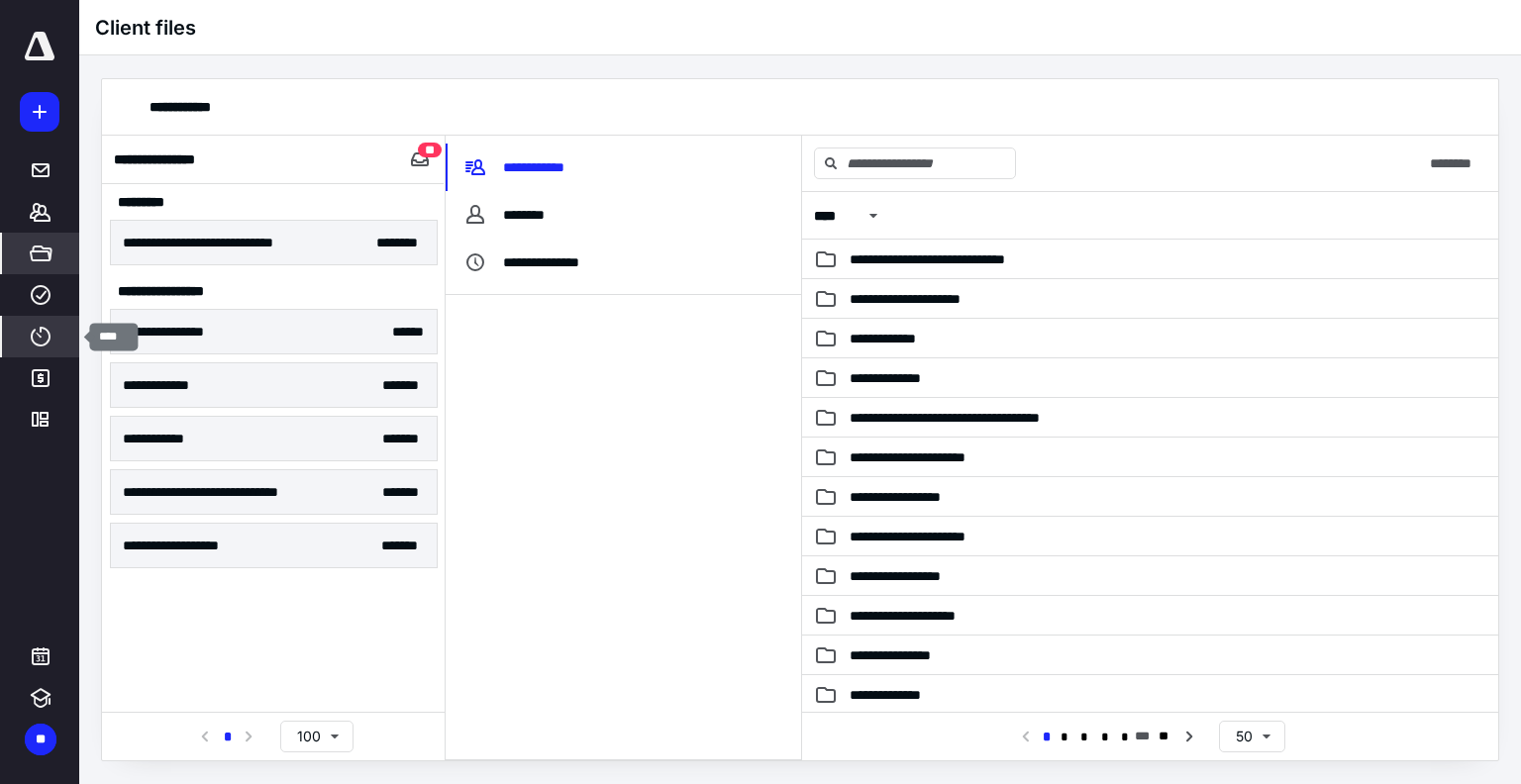 click 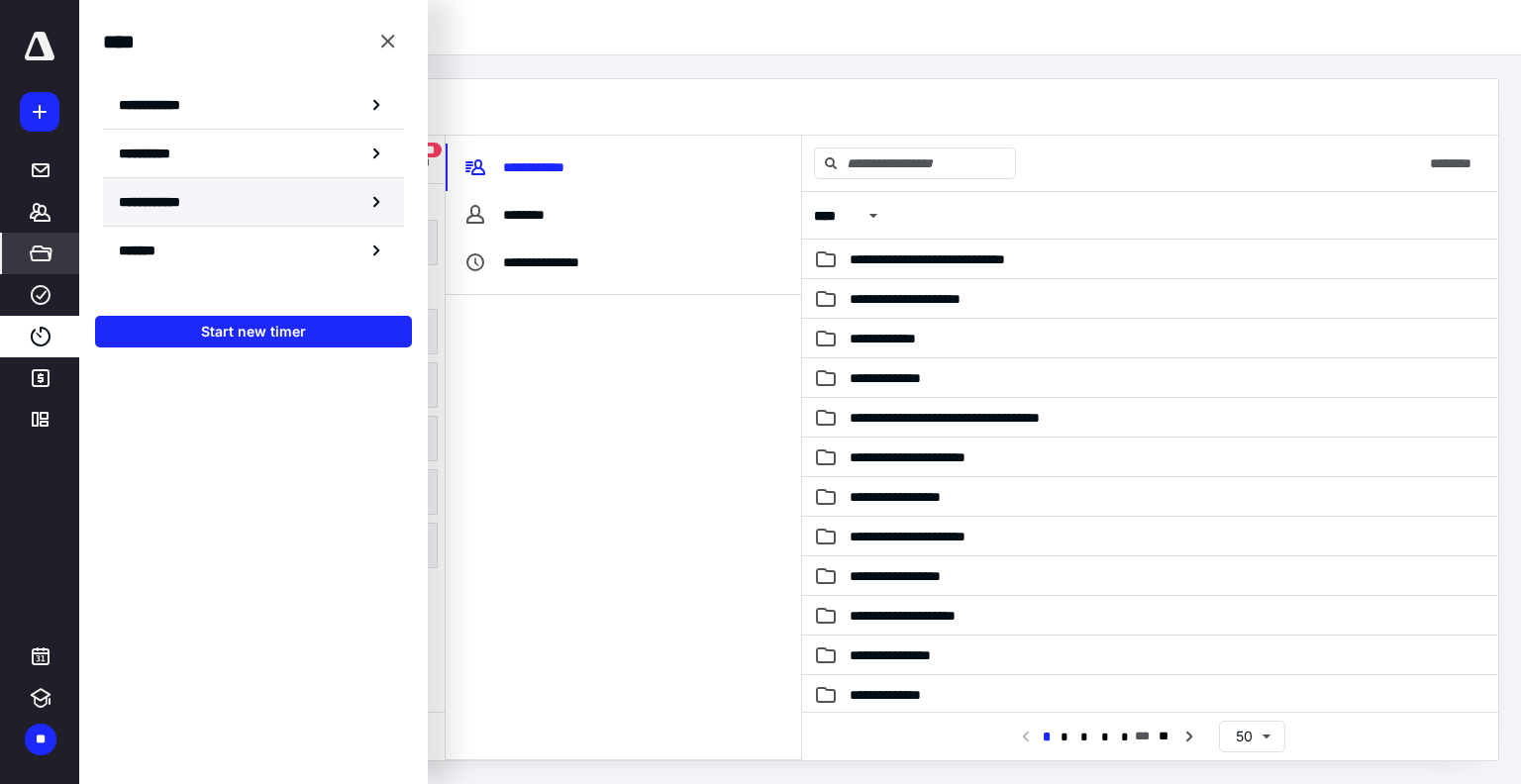 click on "**********" at bounding box center [159, 202] 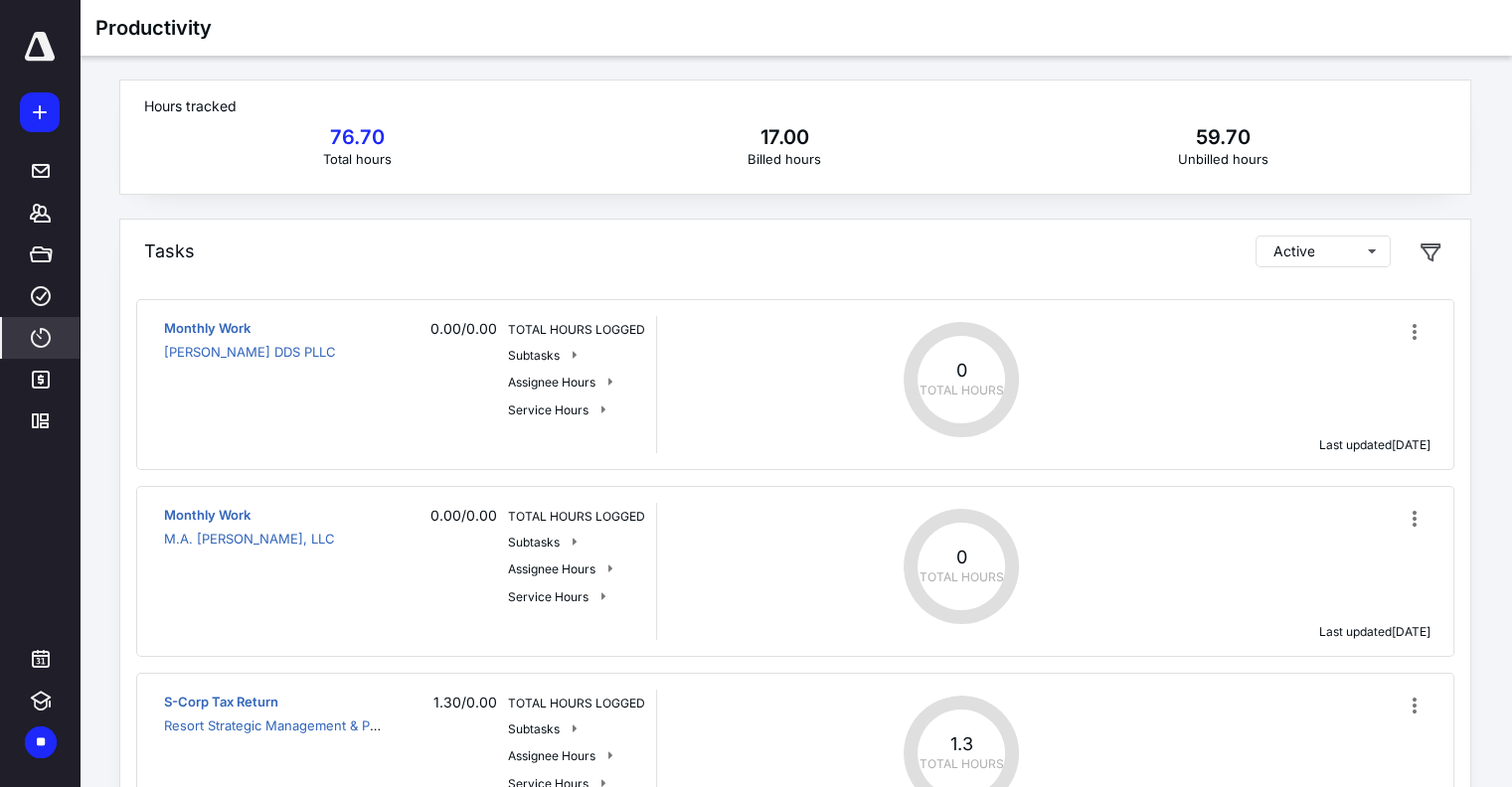 click 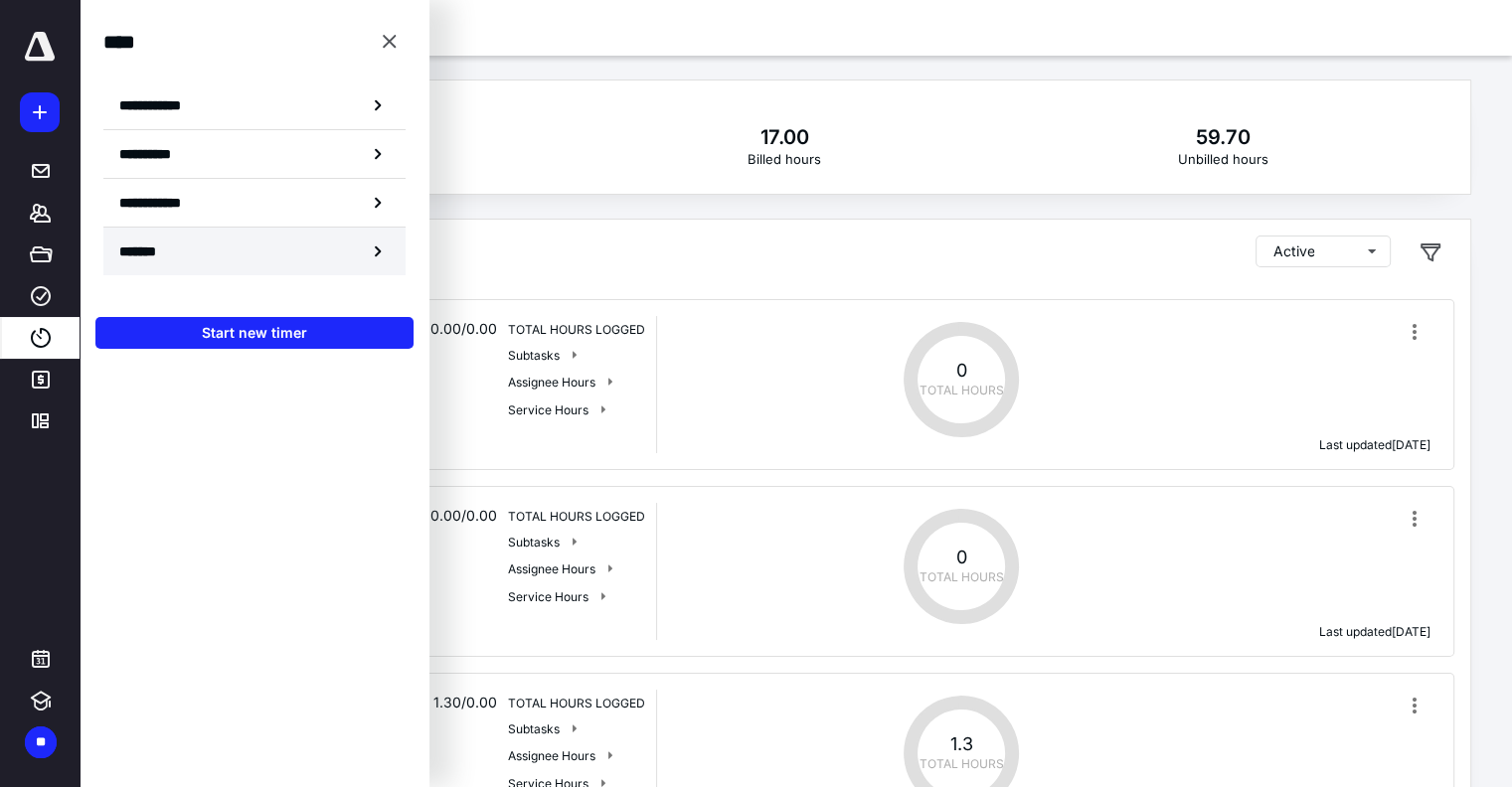 click on "*******" at bounding box center [145, 251] 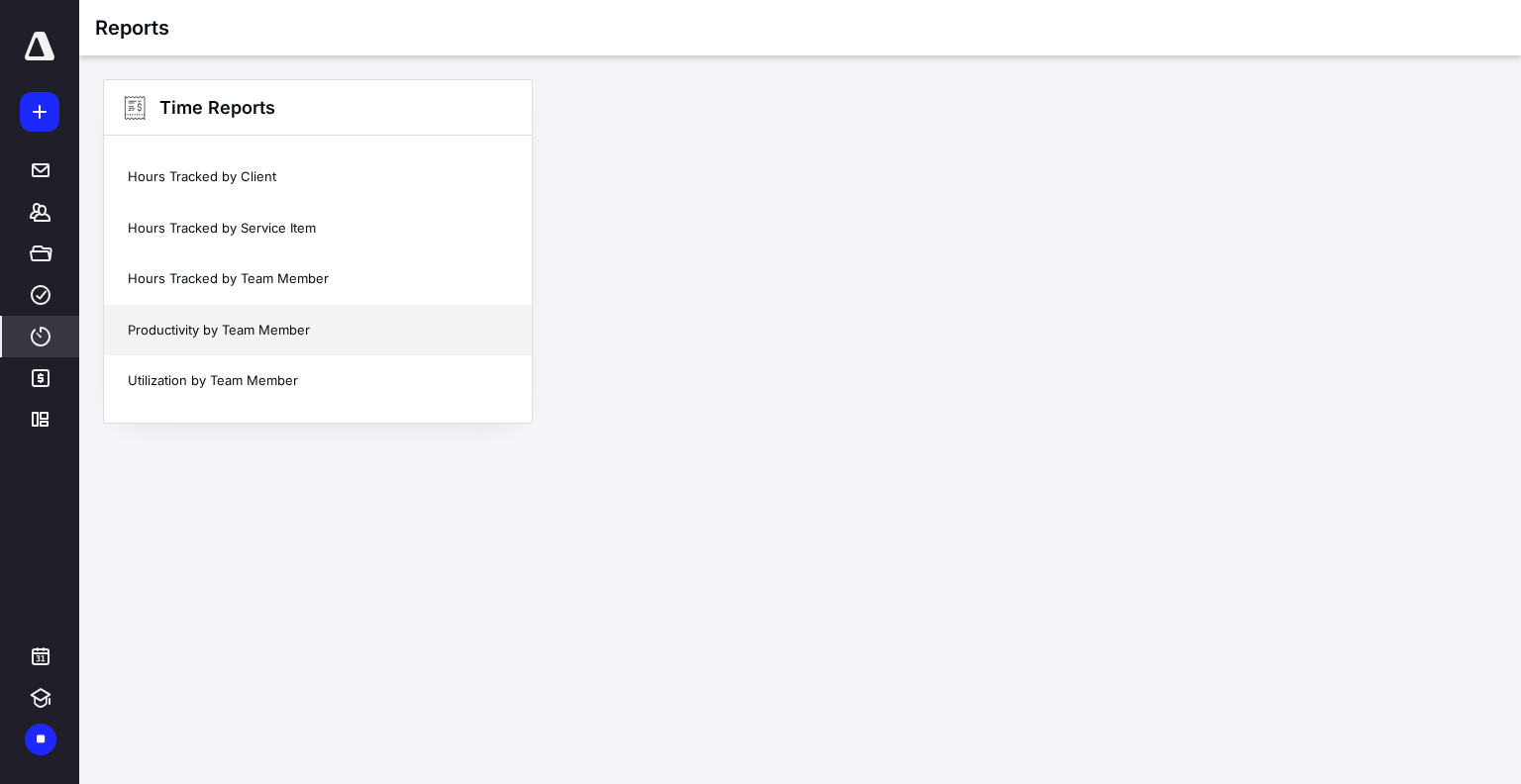 click on "Productivity by Team Member" at bounding box center (318, 331) 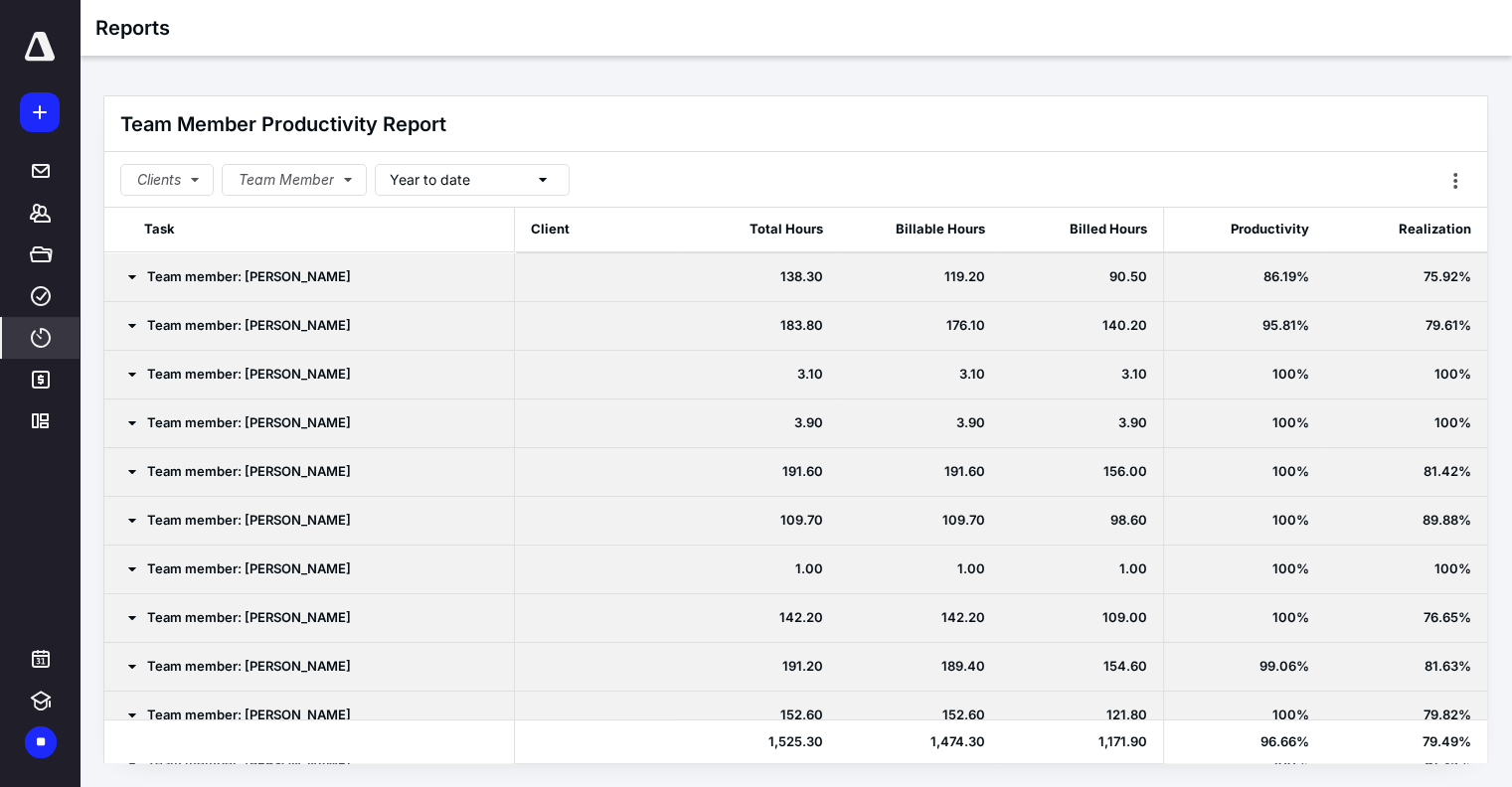click 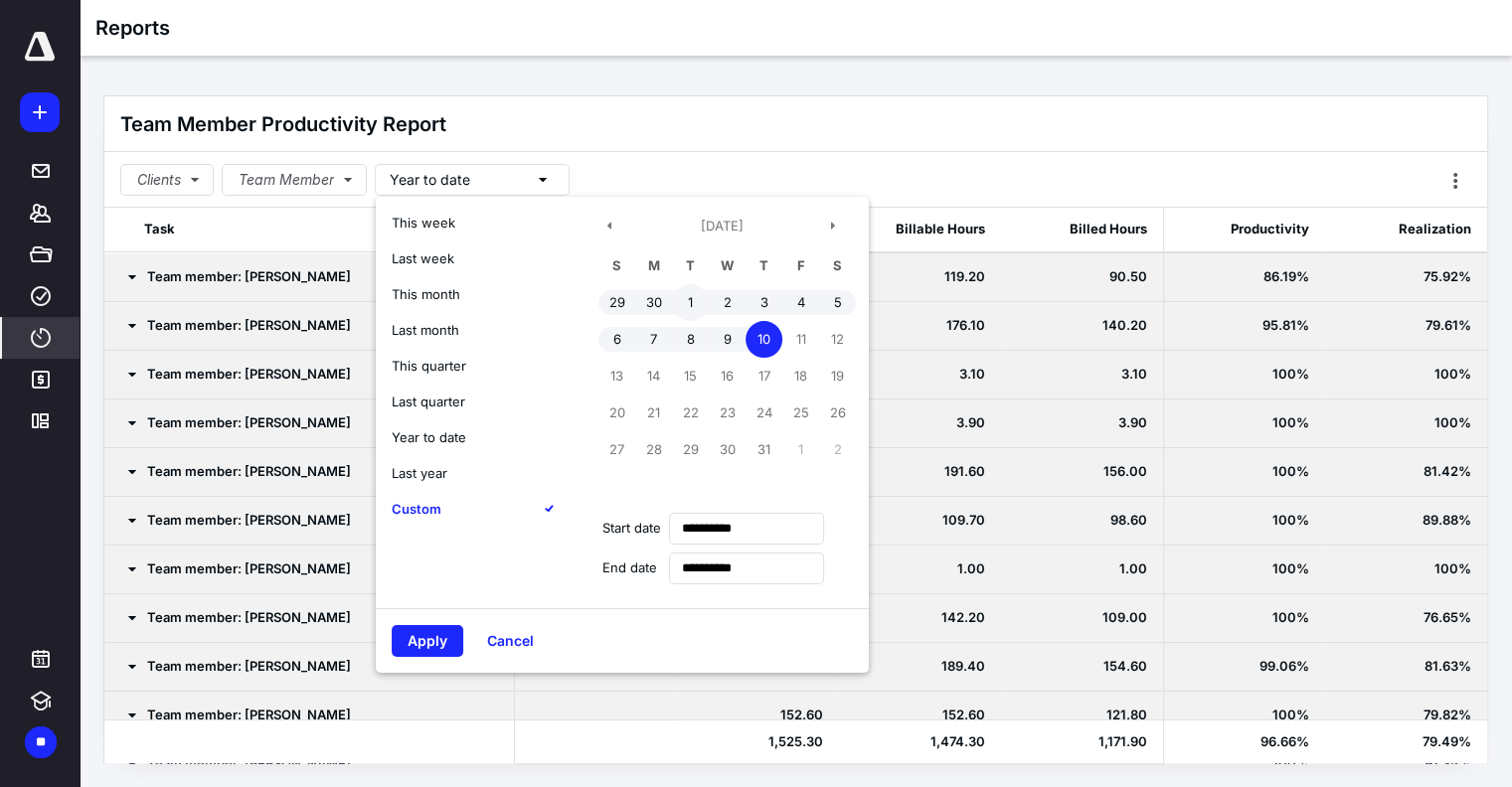 click on "1" at bounding box center [690, 302] 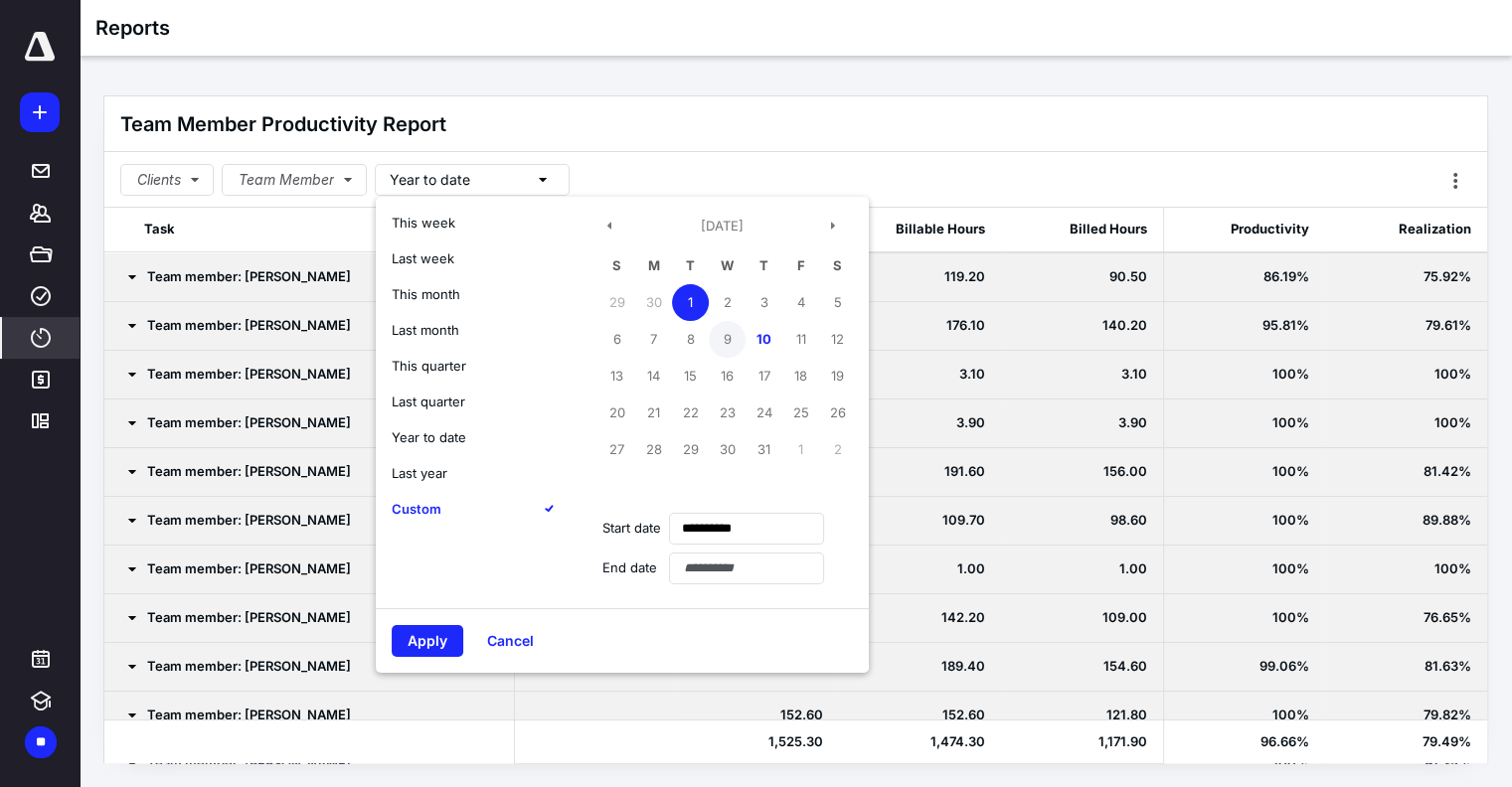 click on "9" at bounding box center (727, 339) 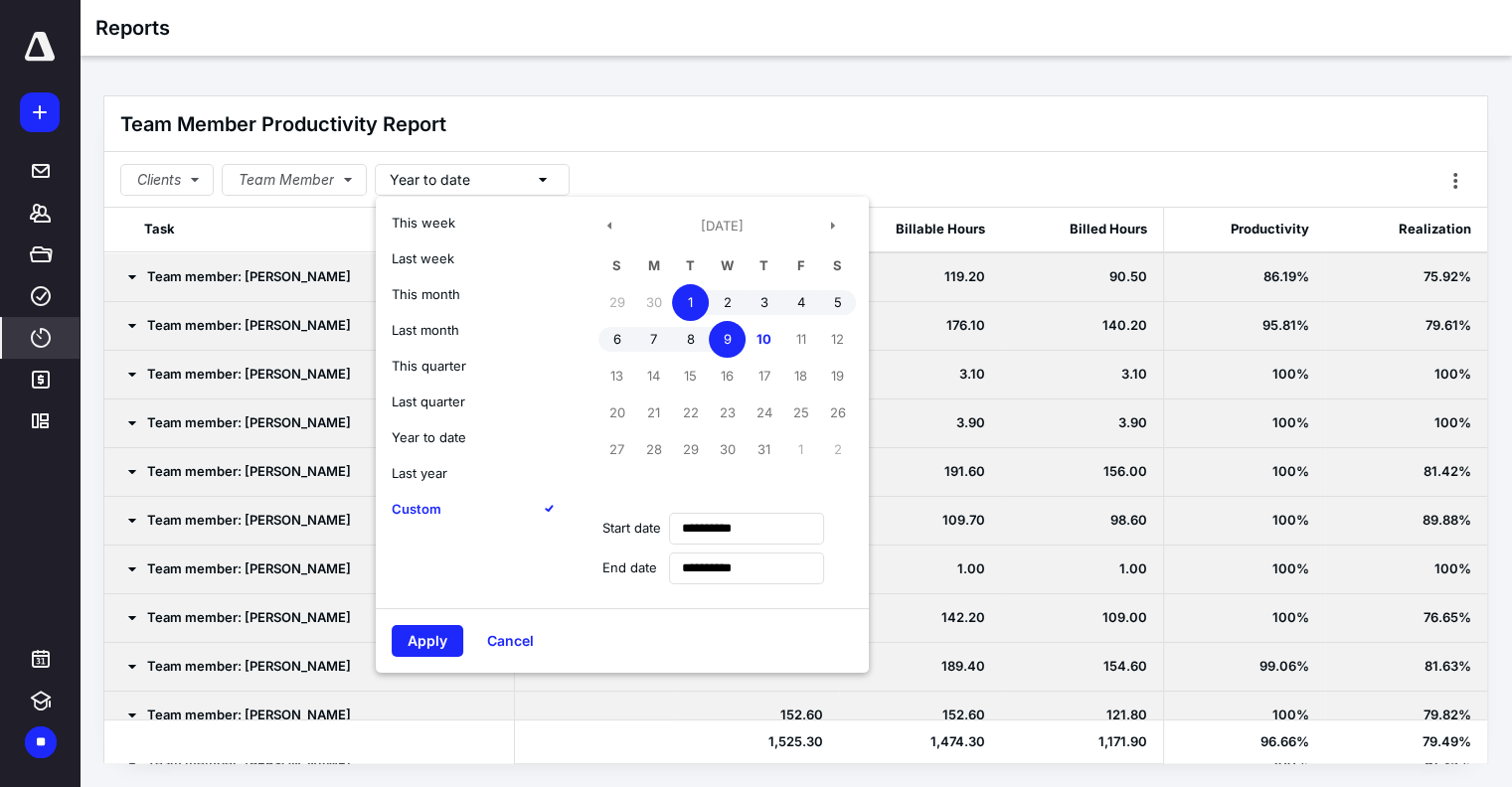 click on "Apply" at bounding box center (427, 641) 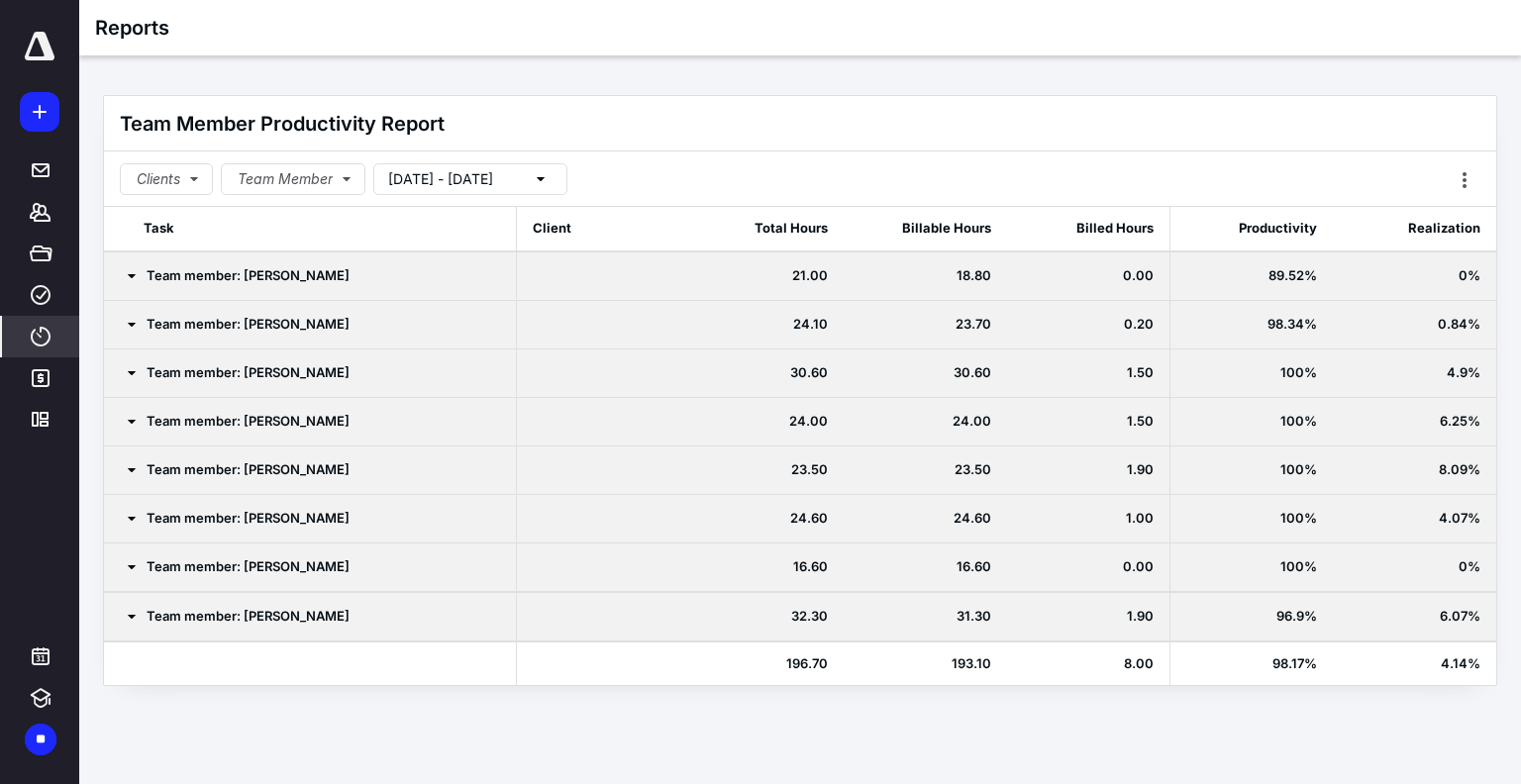 click 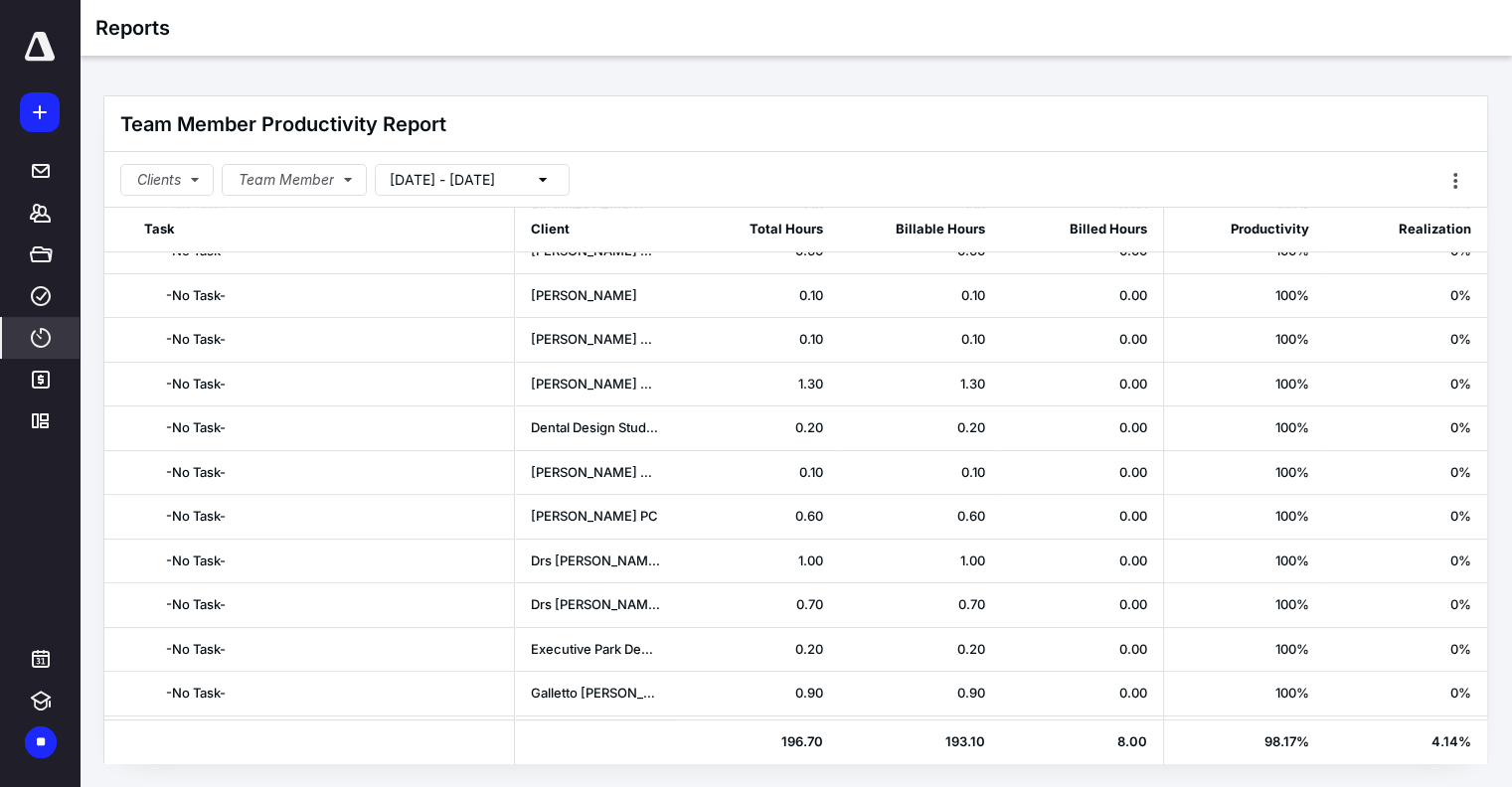scroll, scrollTop: 596, scrollLeft: 0, axis: vertical 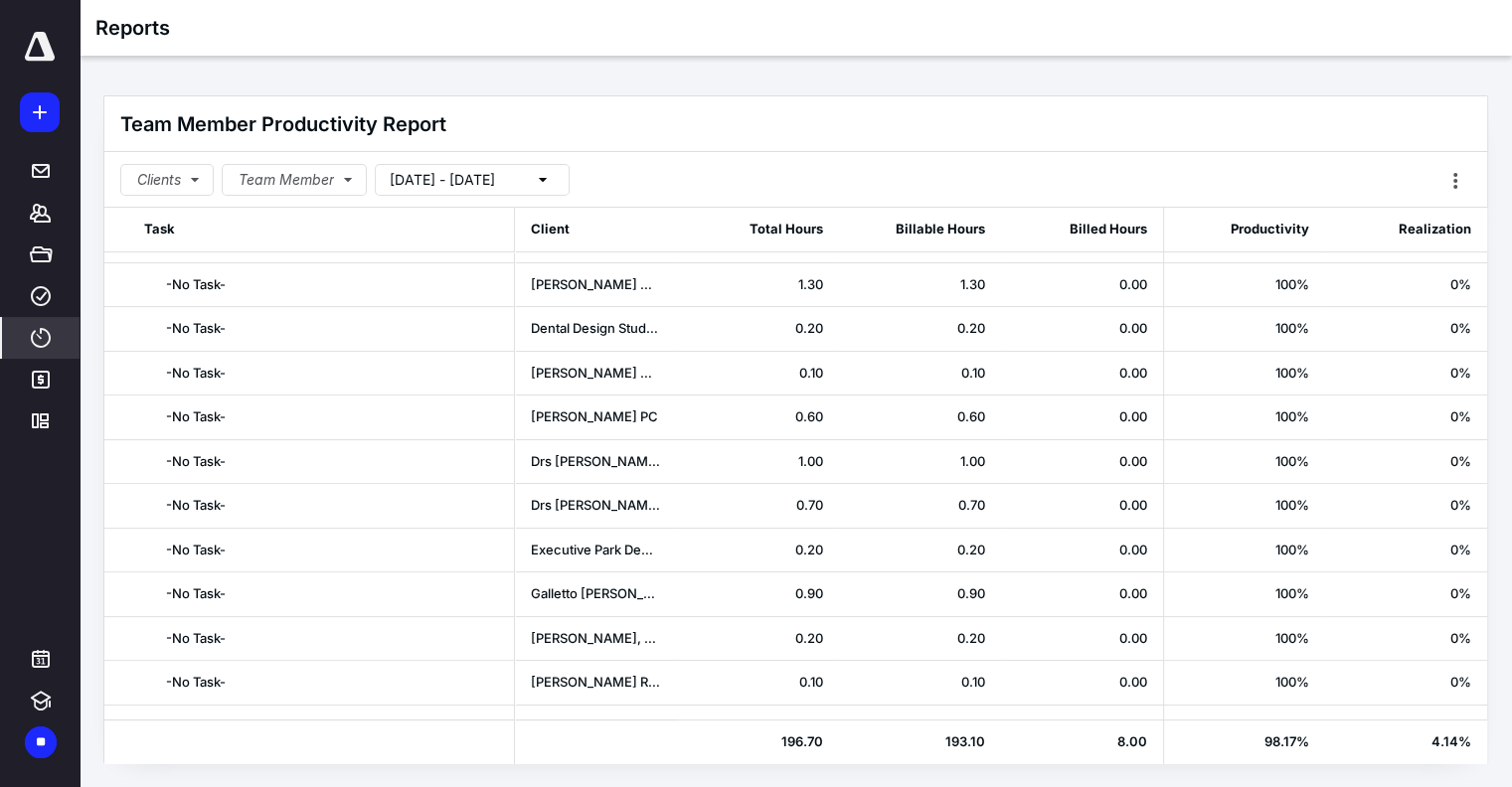 click at bounding box center (40, 47) 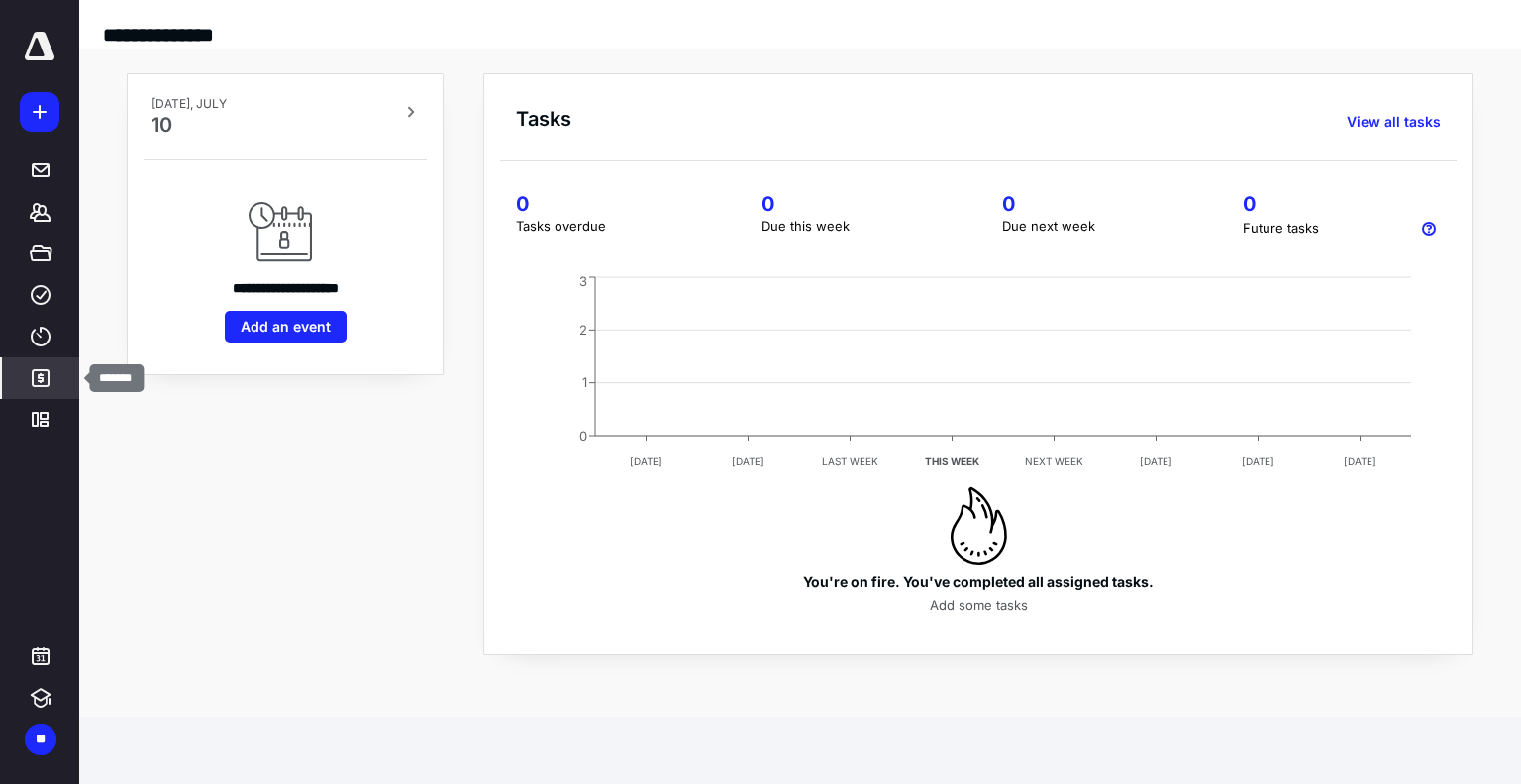 click on "*******" at bounding box center (41, 378) 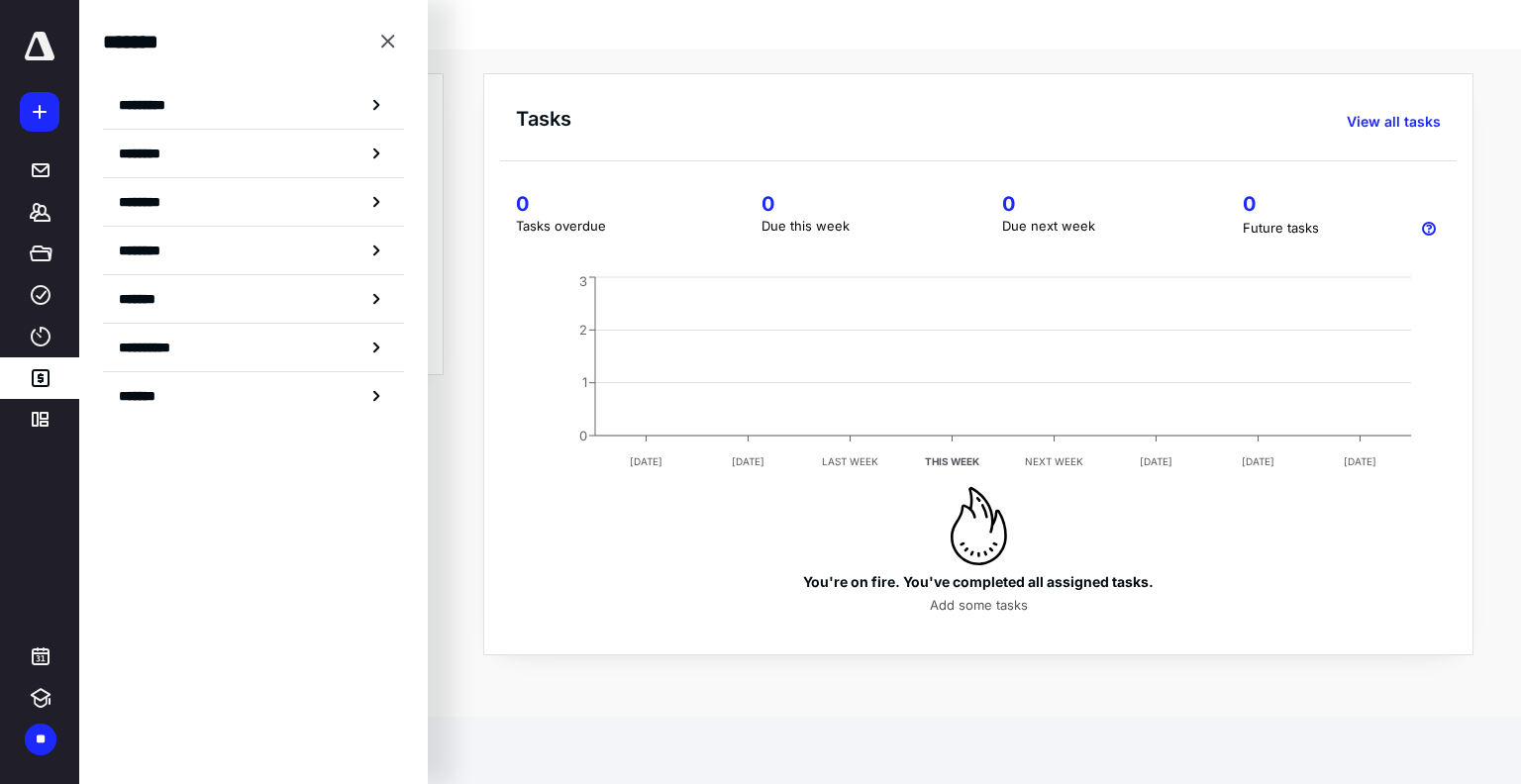click on "********" at bounding box center [147, 153] 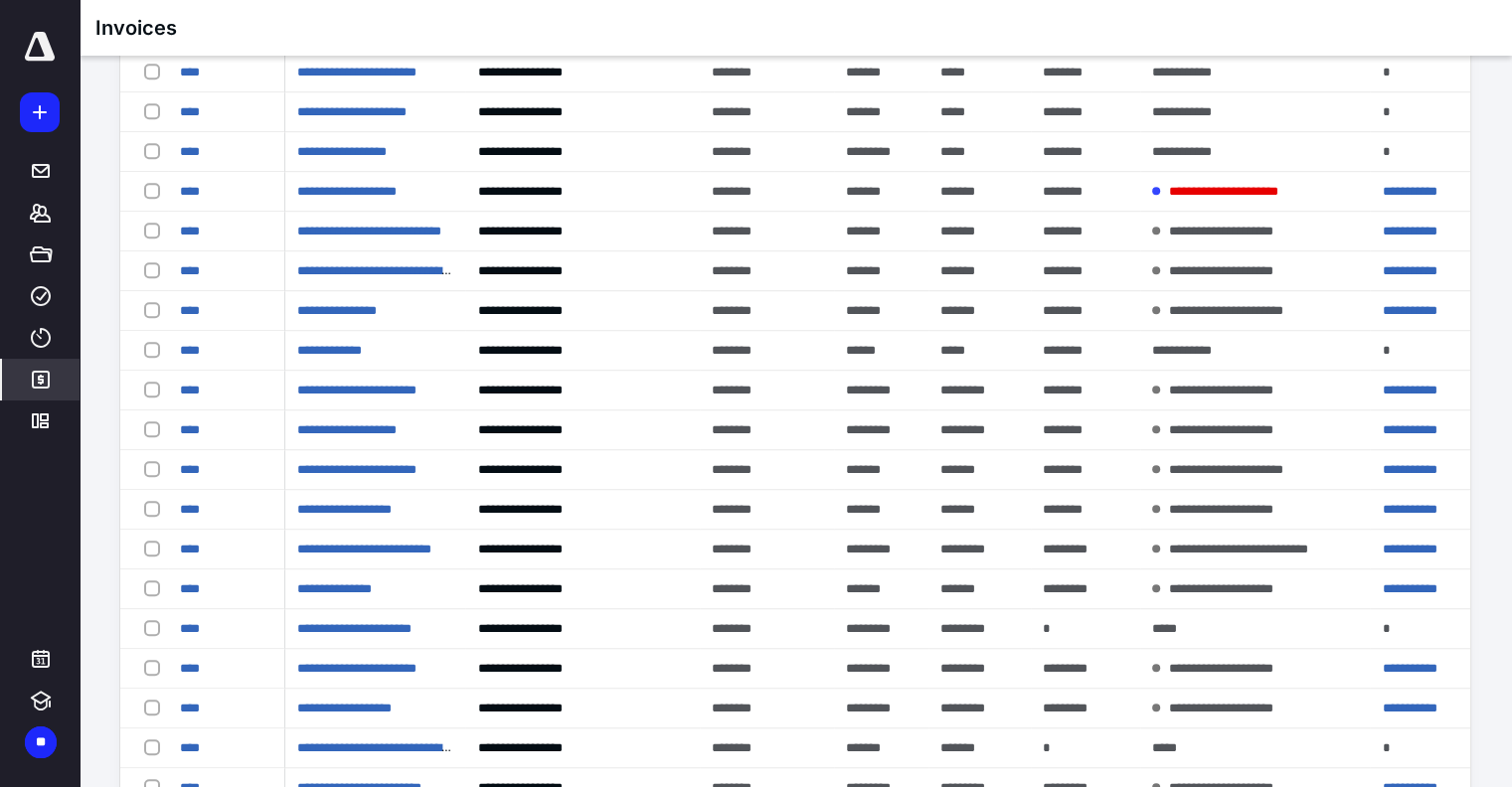 scroll, scrollTop: 1391, scrollLeft: 0, axis: vertical 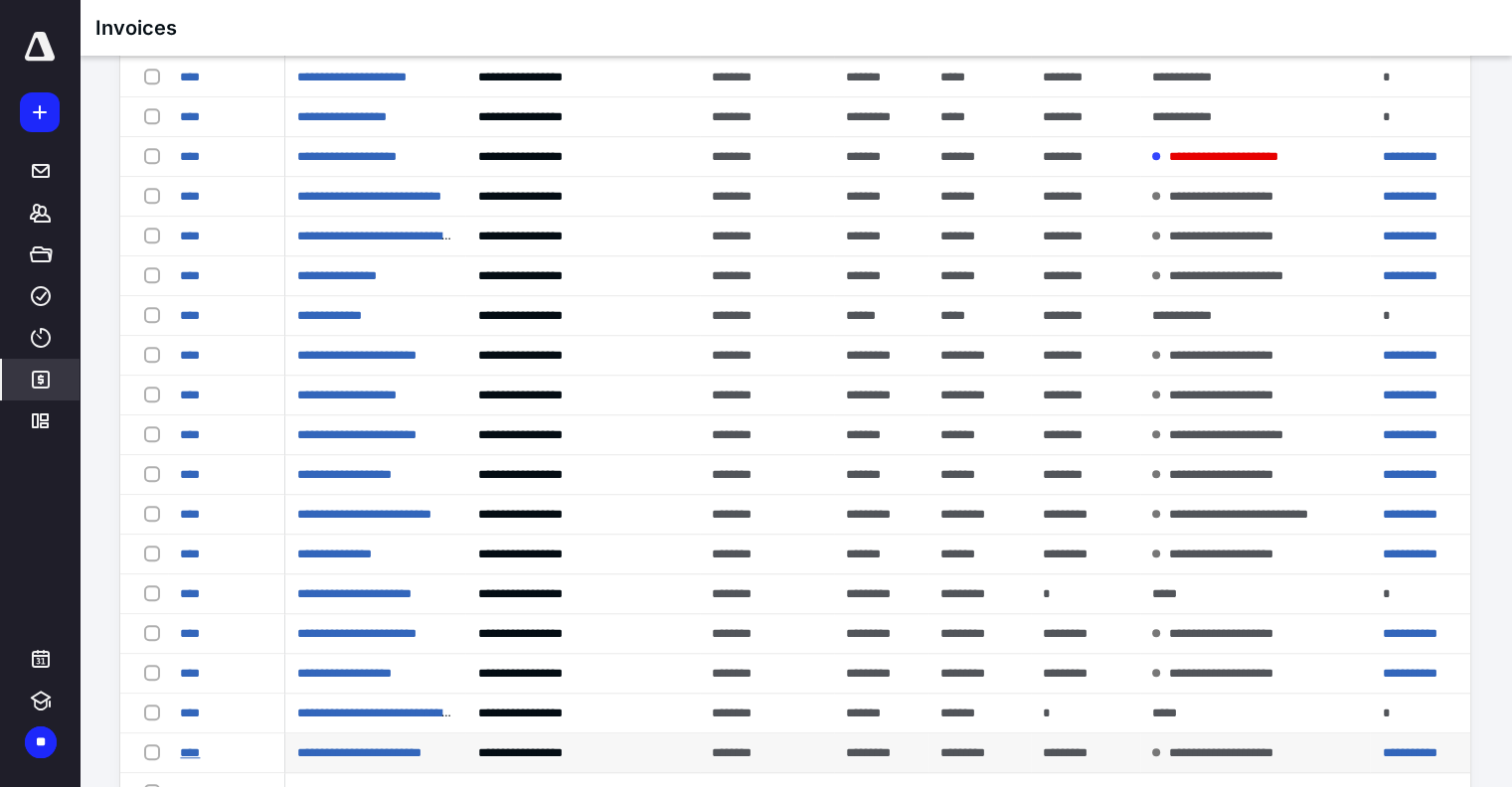 click on "****" at bounding box center [190, 752] 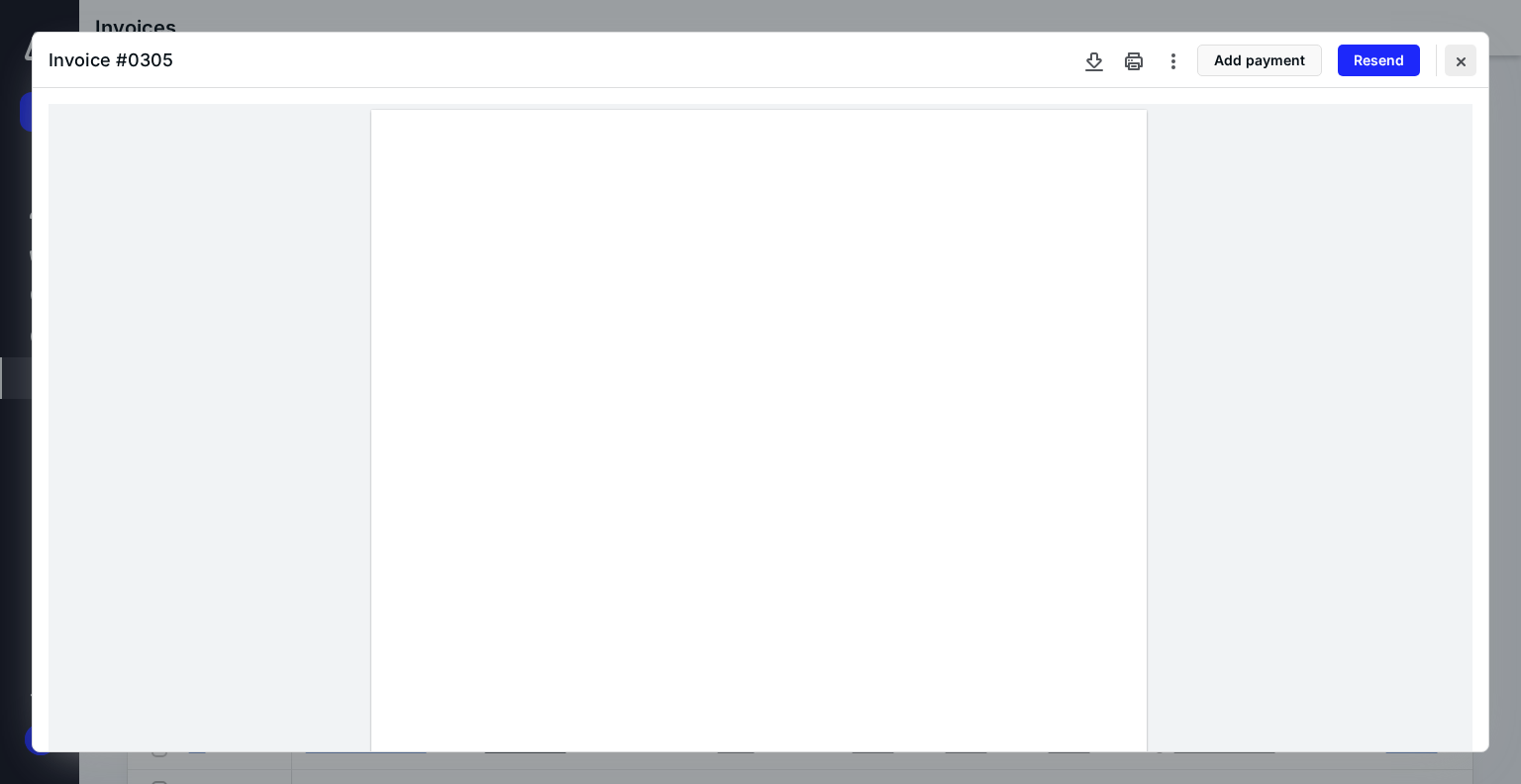 click at bounding box center [1461, 60] 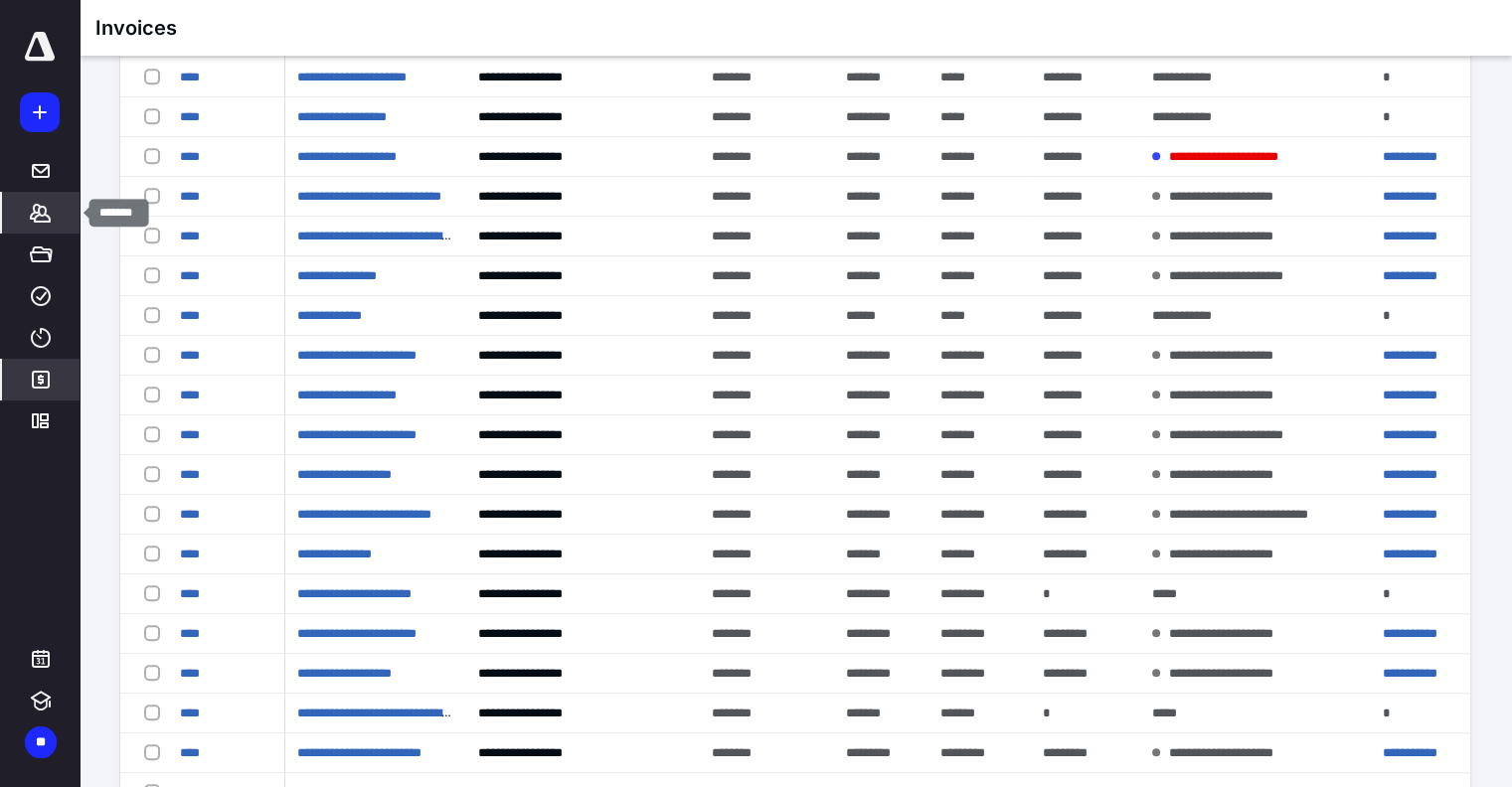 click 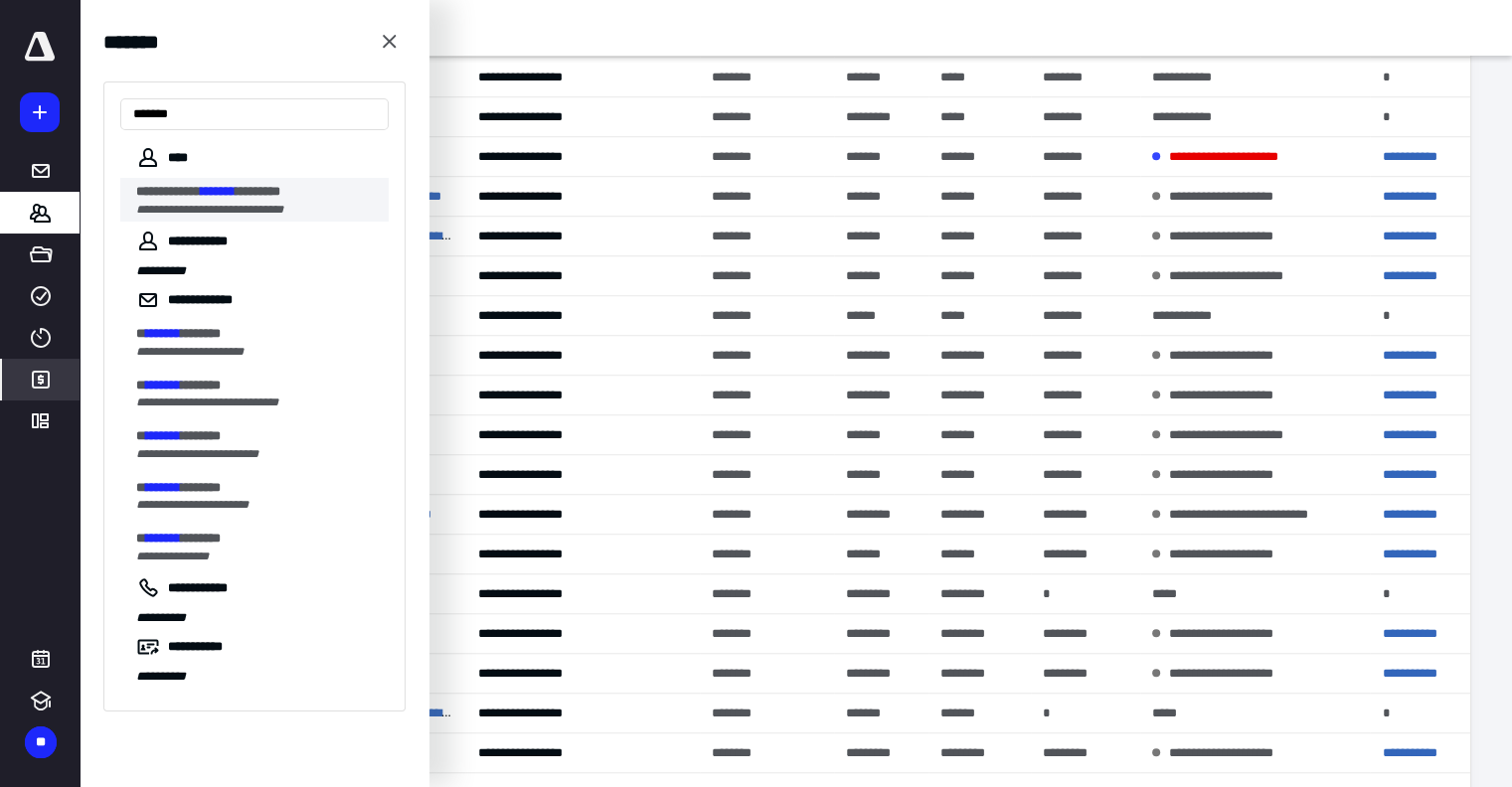 type on "*******" 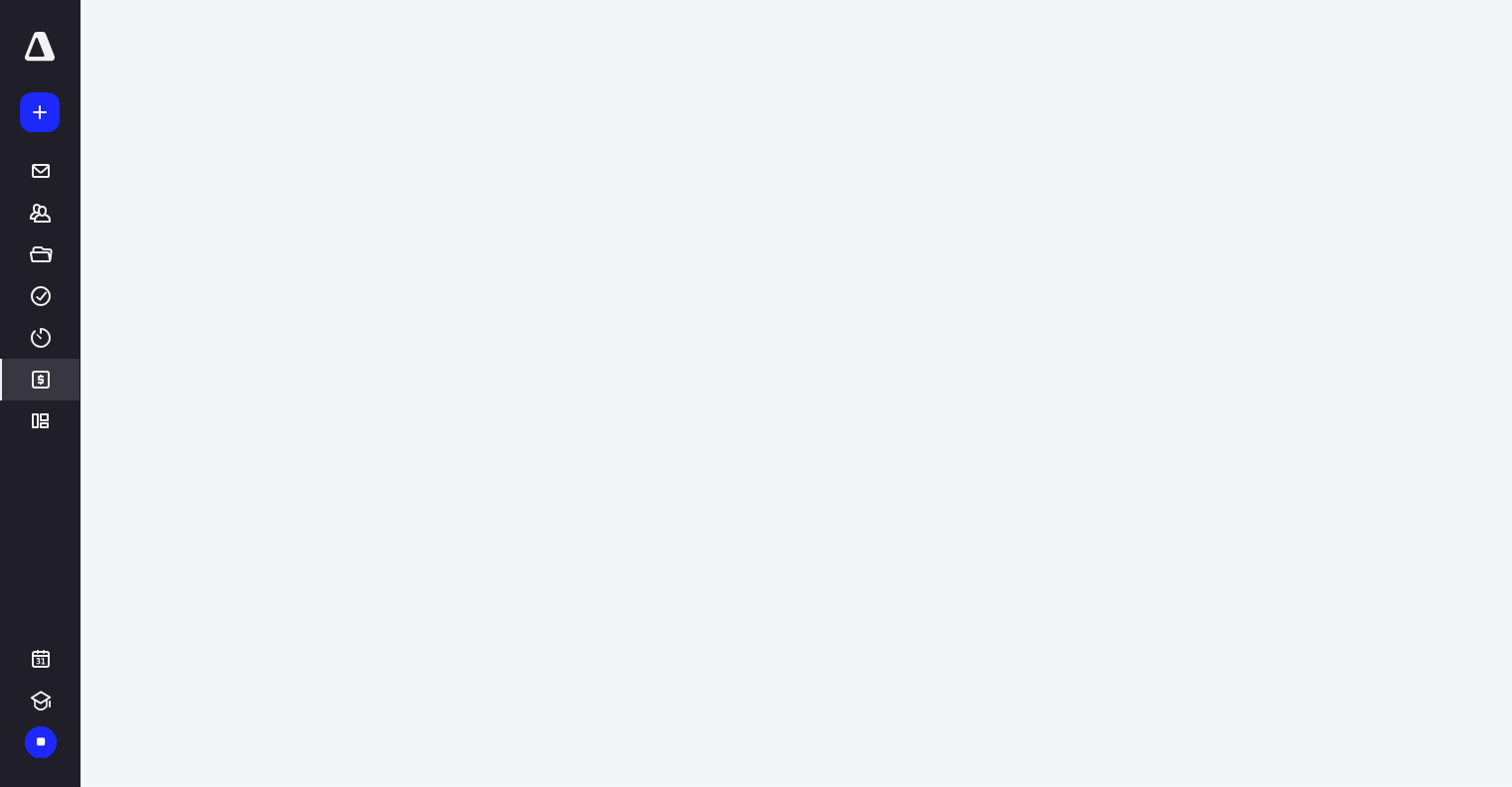 scroll, scrollTop: 0, scrollLeft: 0, axis: both 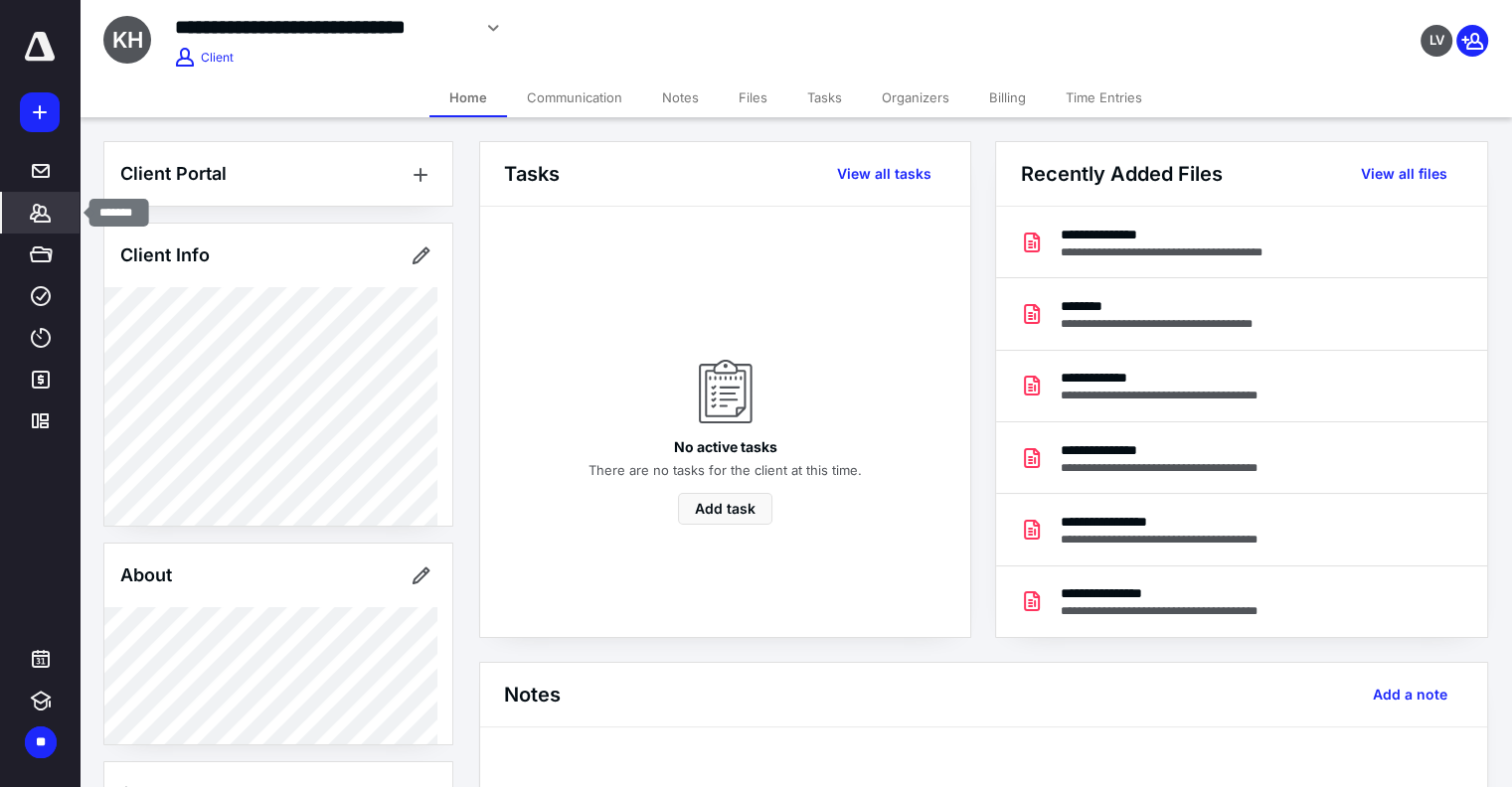 click 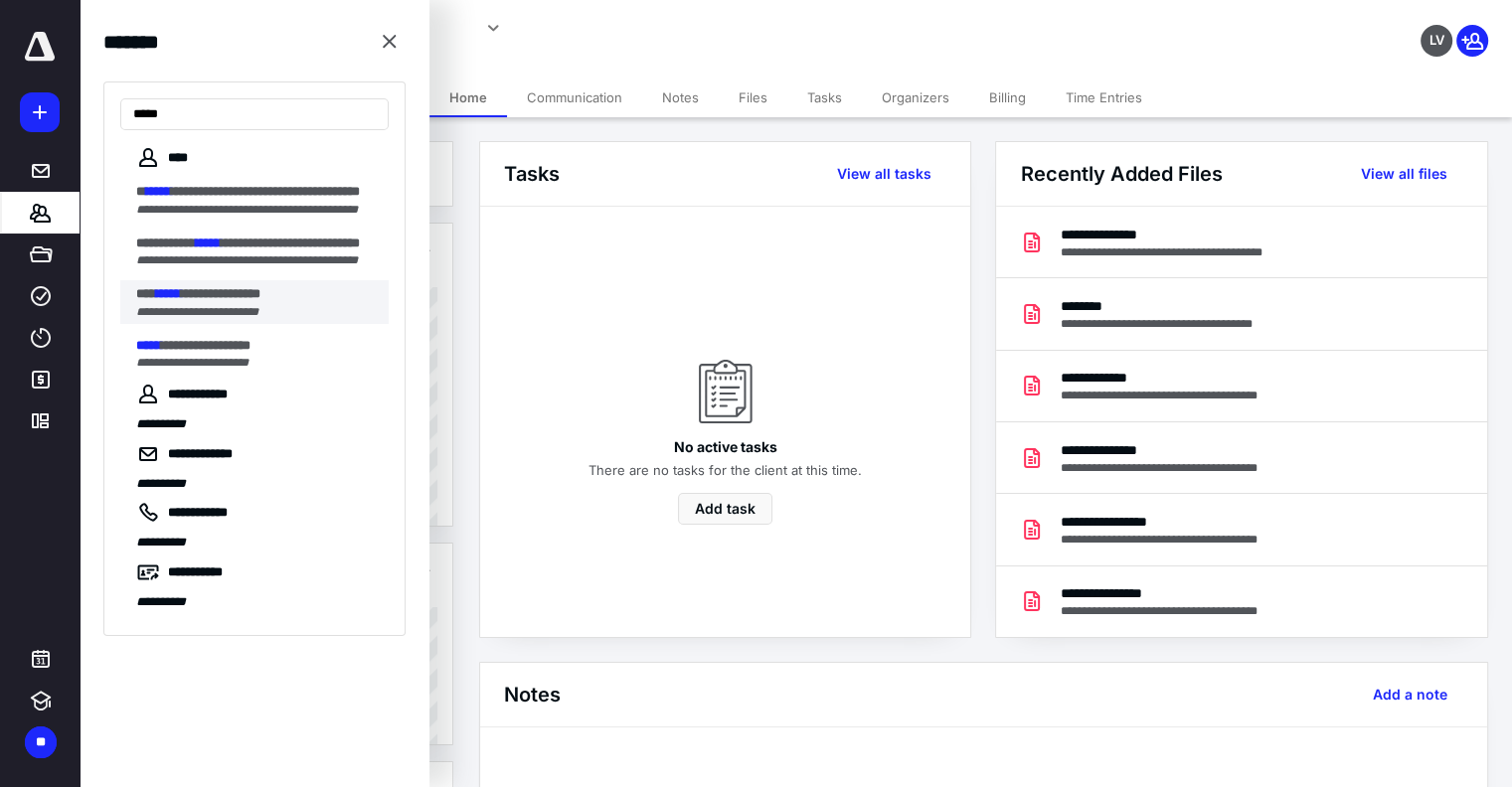 type on "*****" 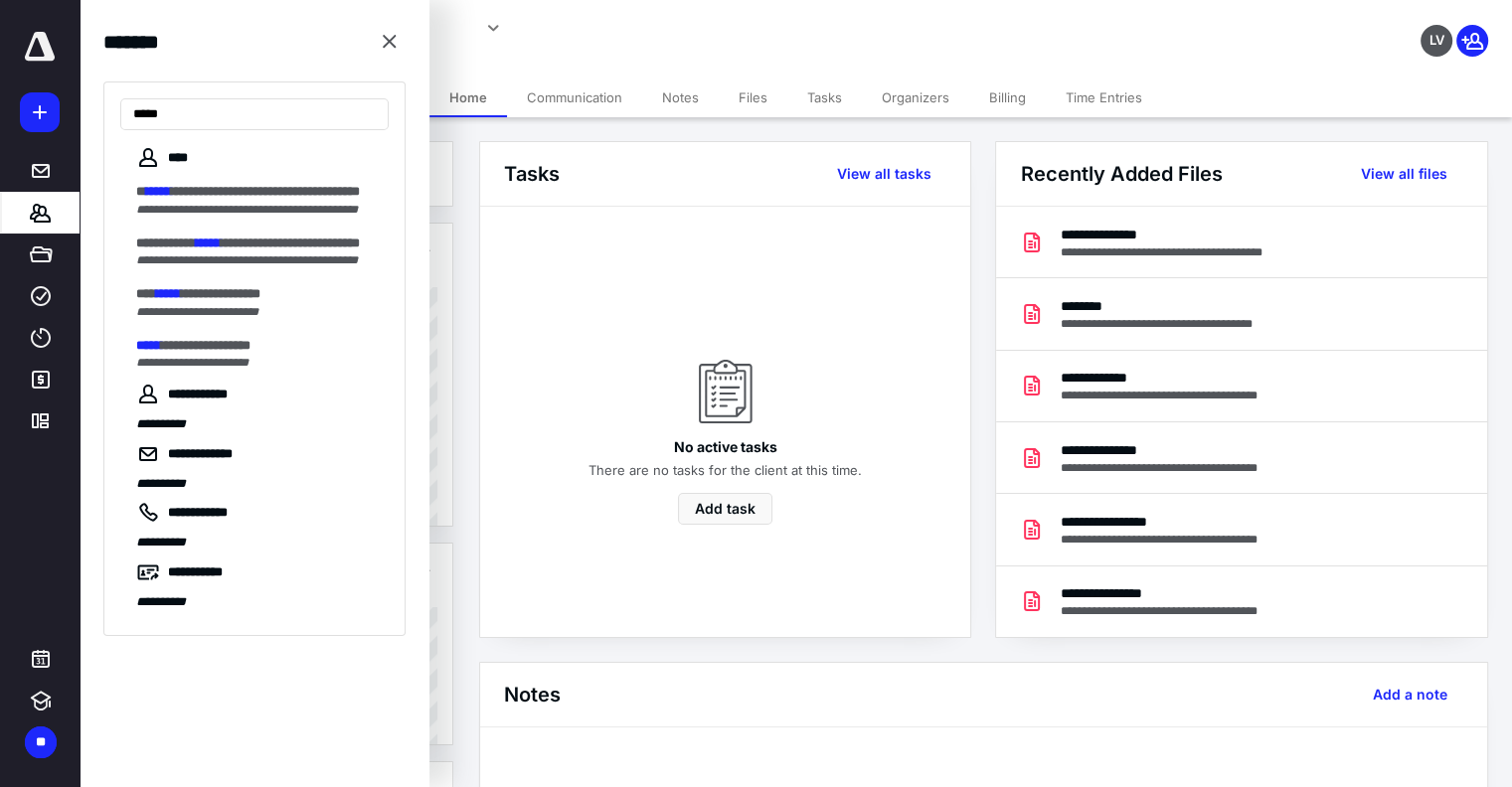 click on "**********" at bounding box center (221, 293) 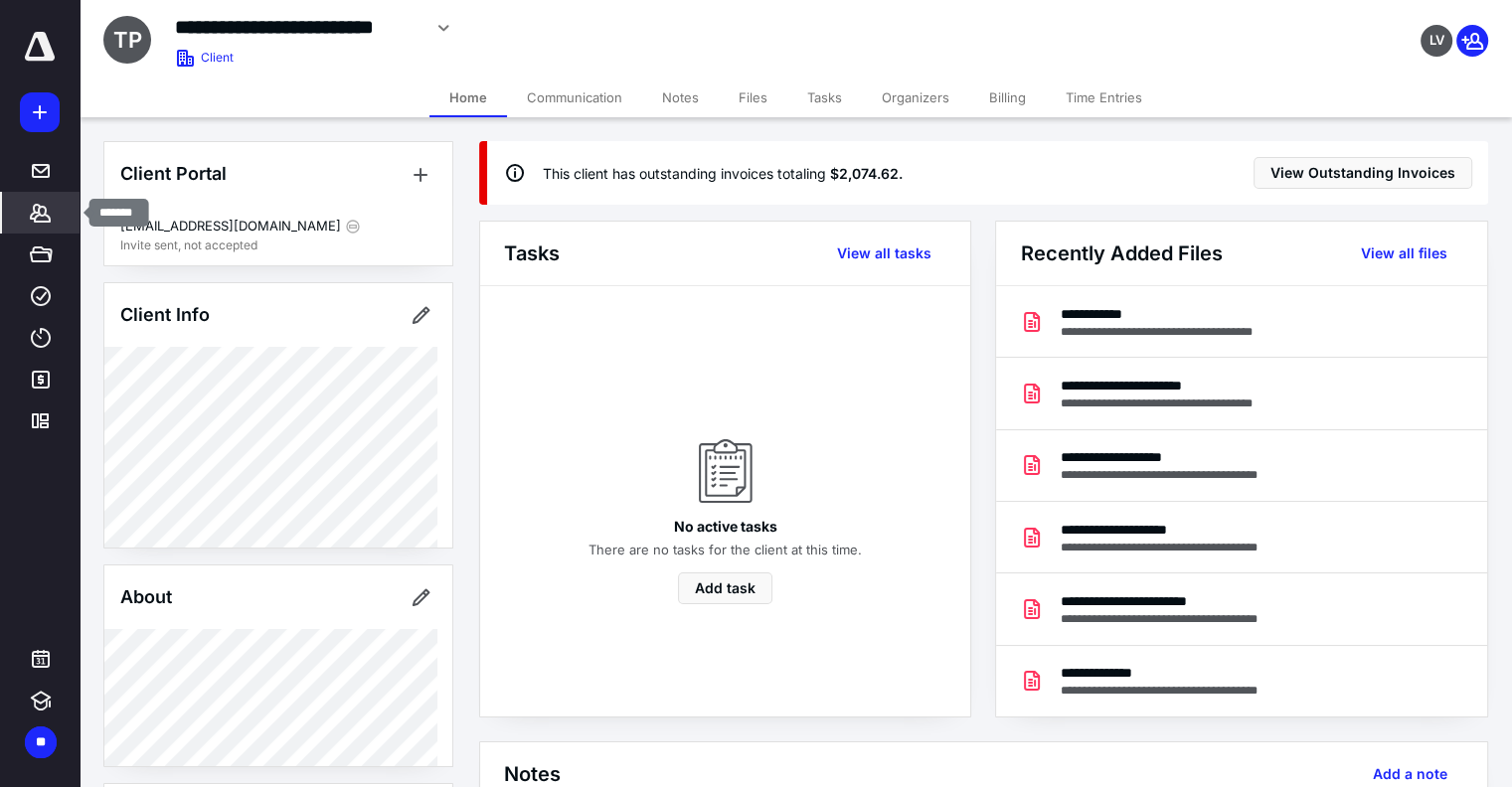 click on "*******" at bounding box center (41, 213) 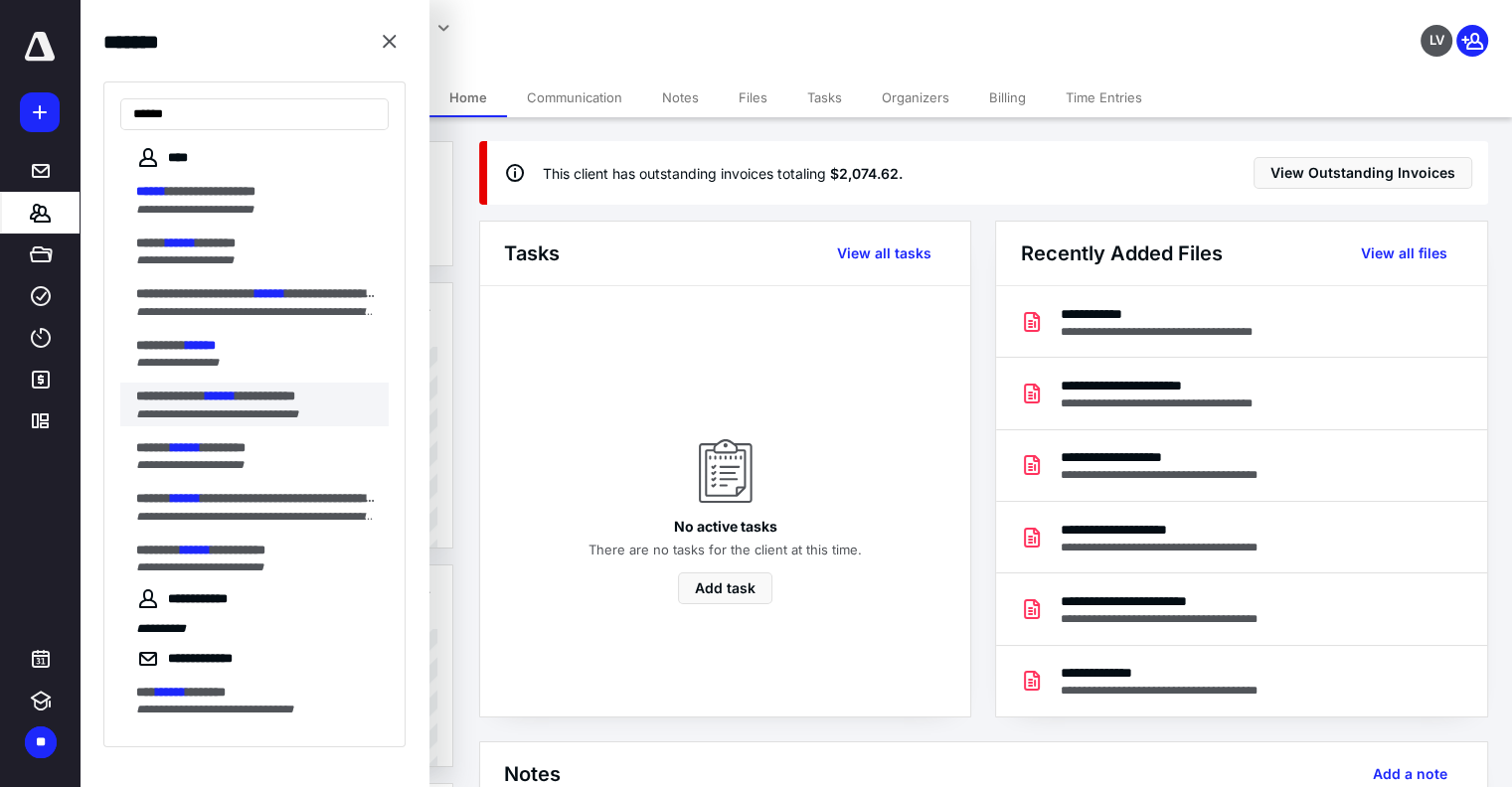 type on "******" 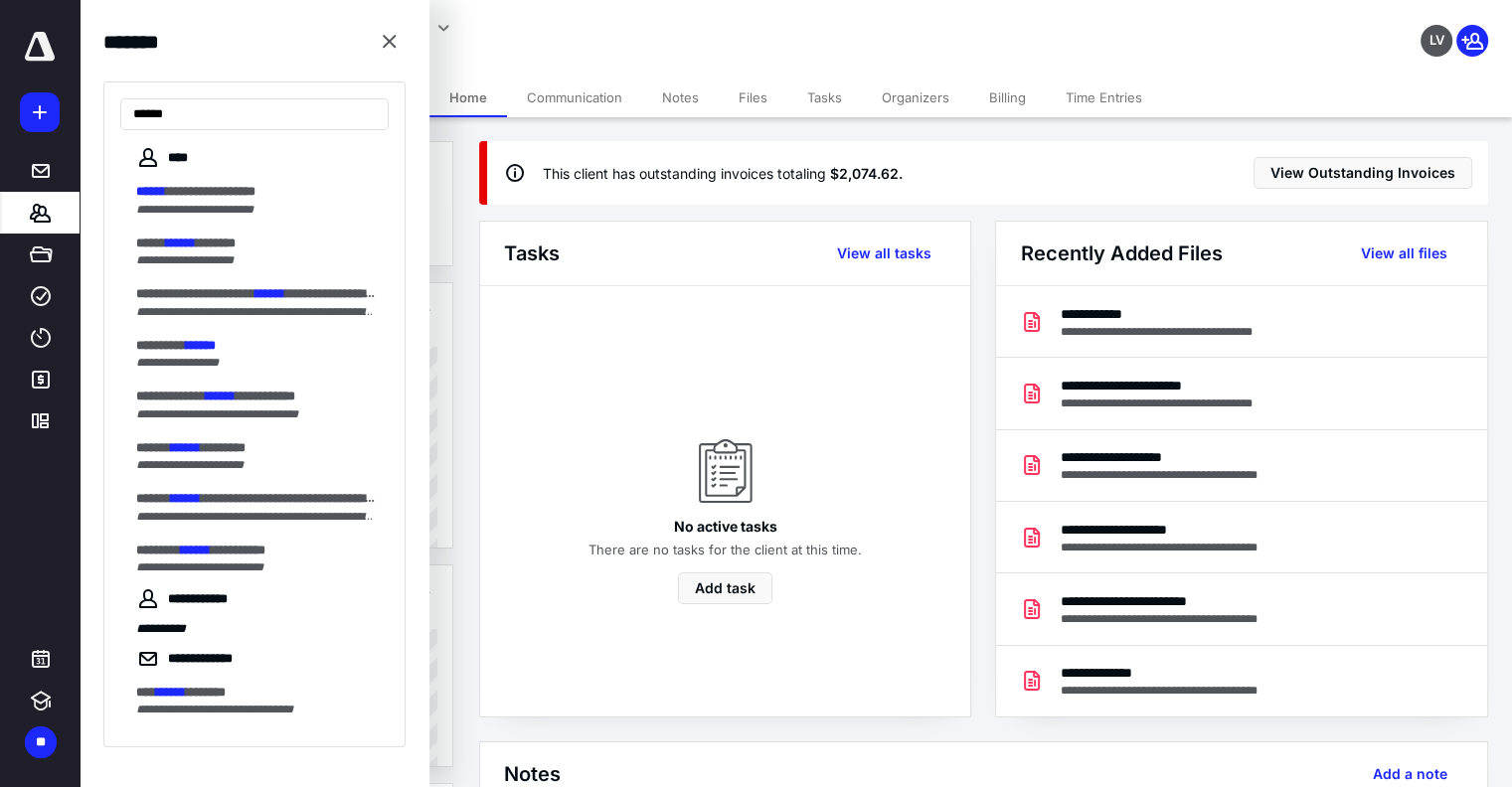 click on "******" at bounding box center [221, 395] 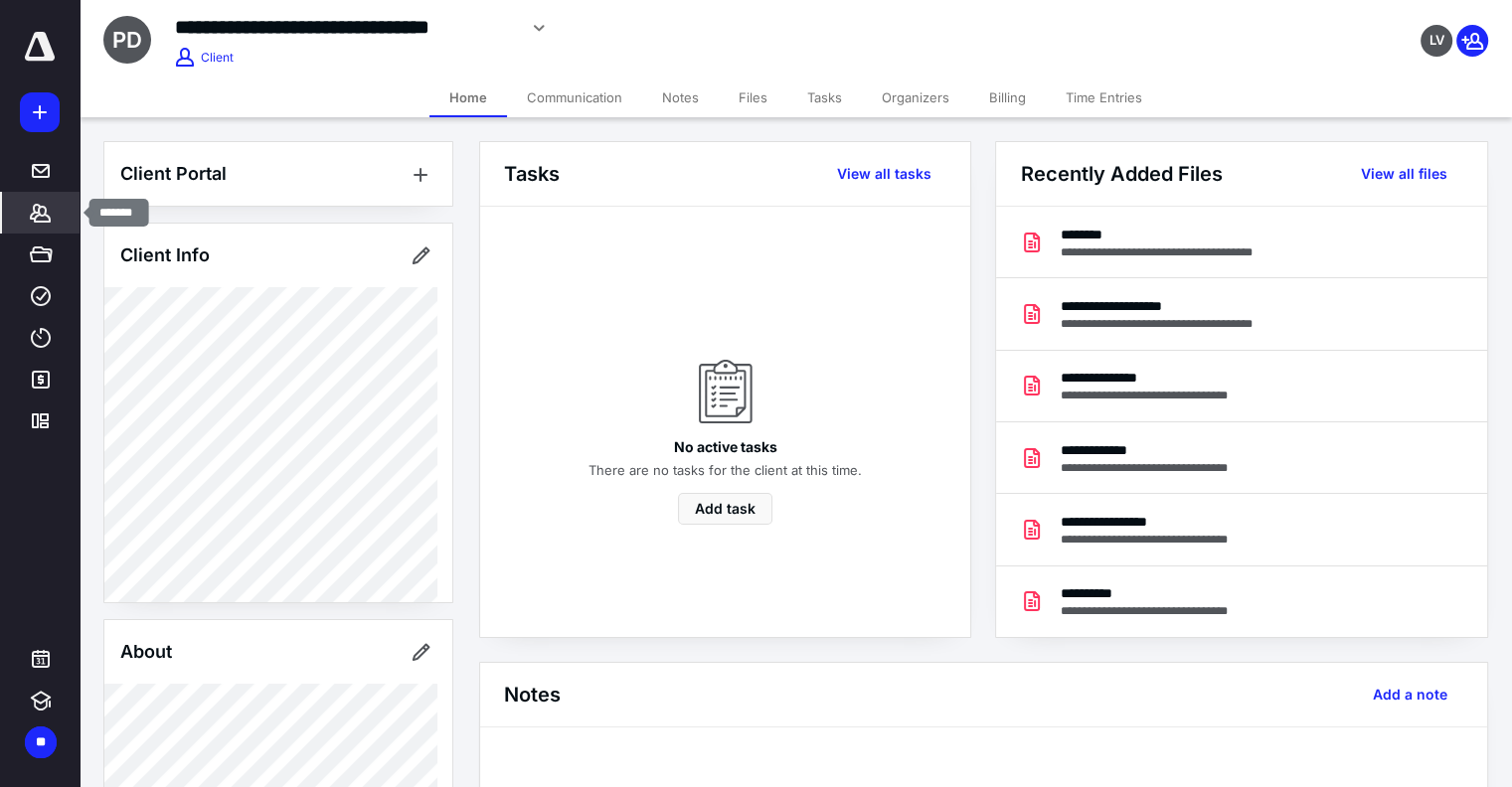 click 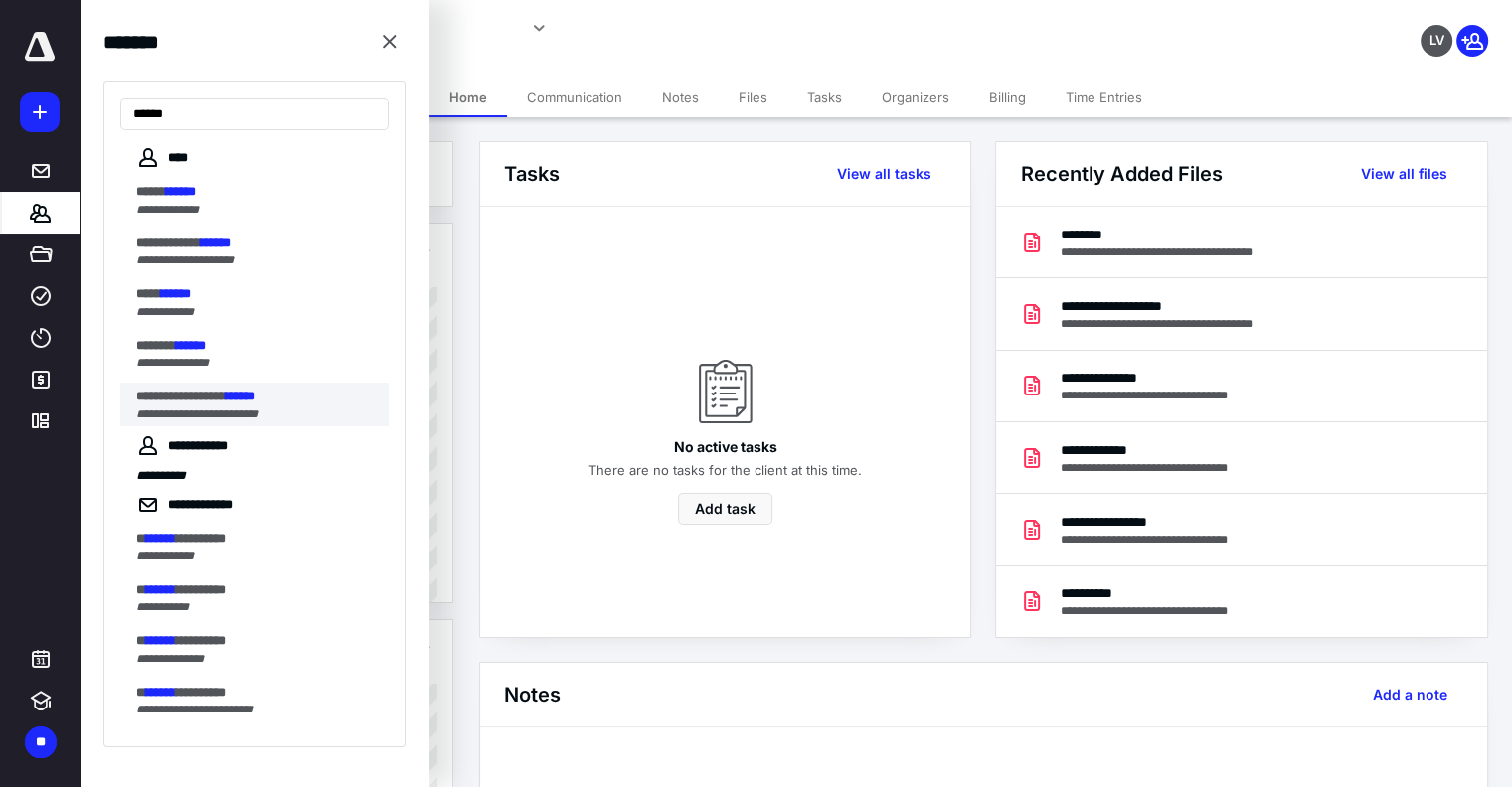 type on "******" 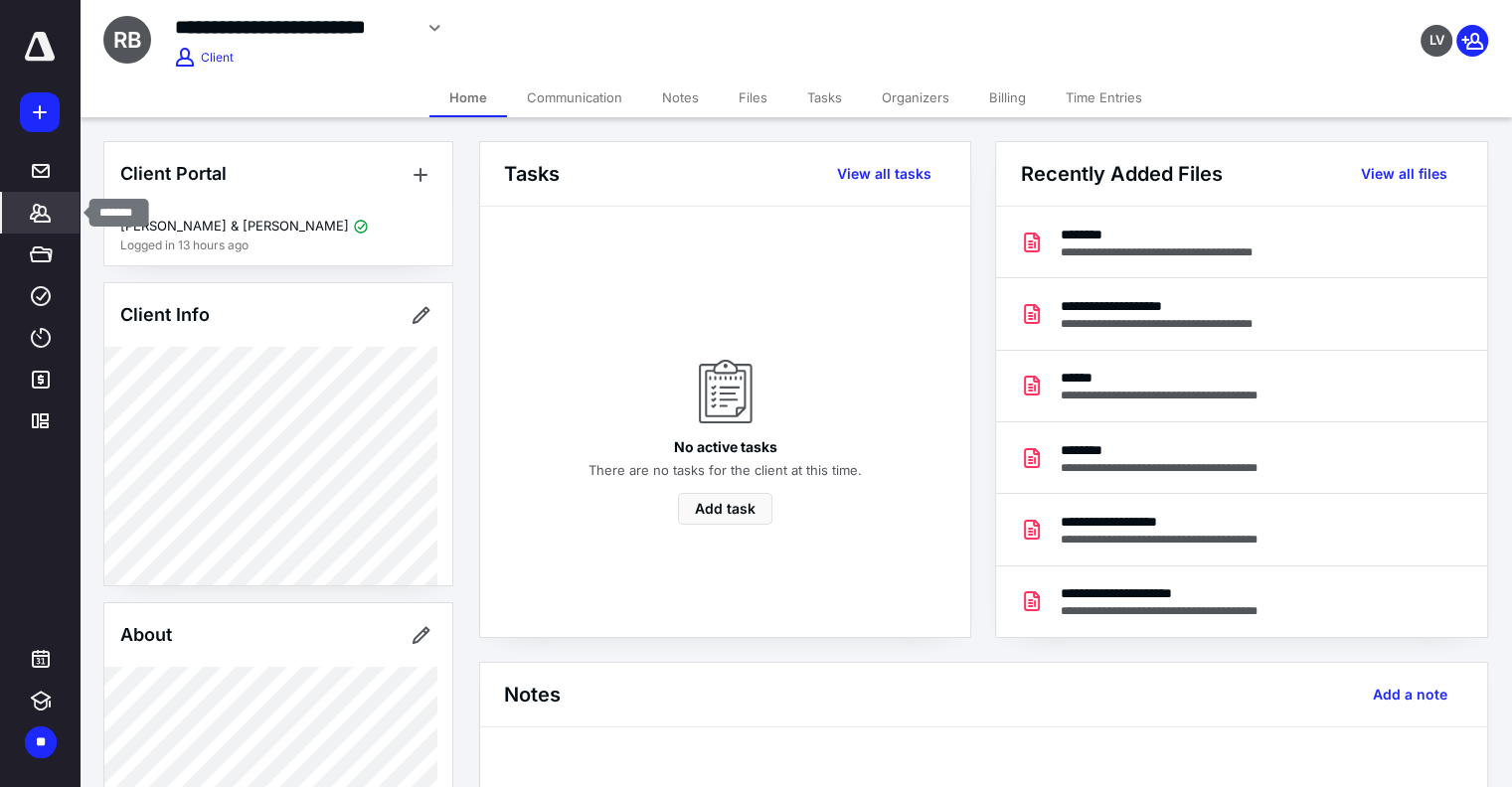 click 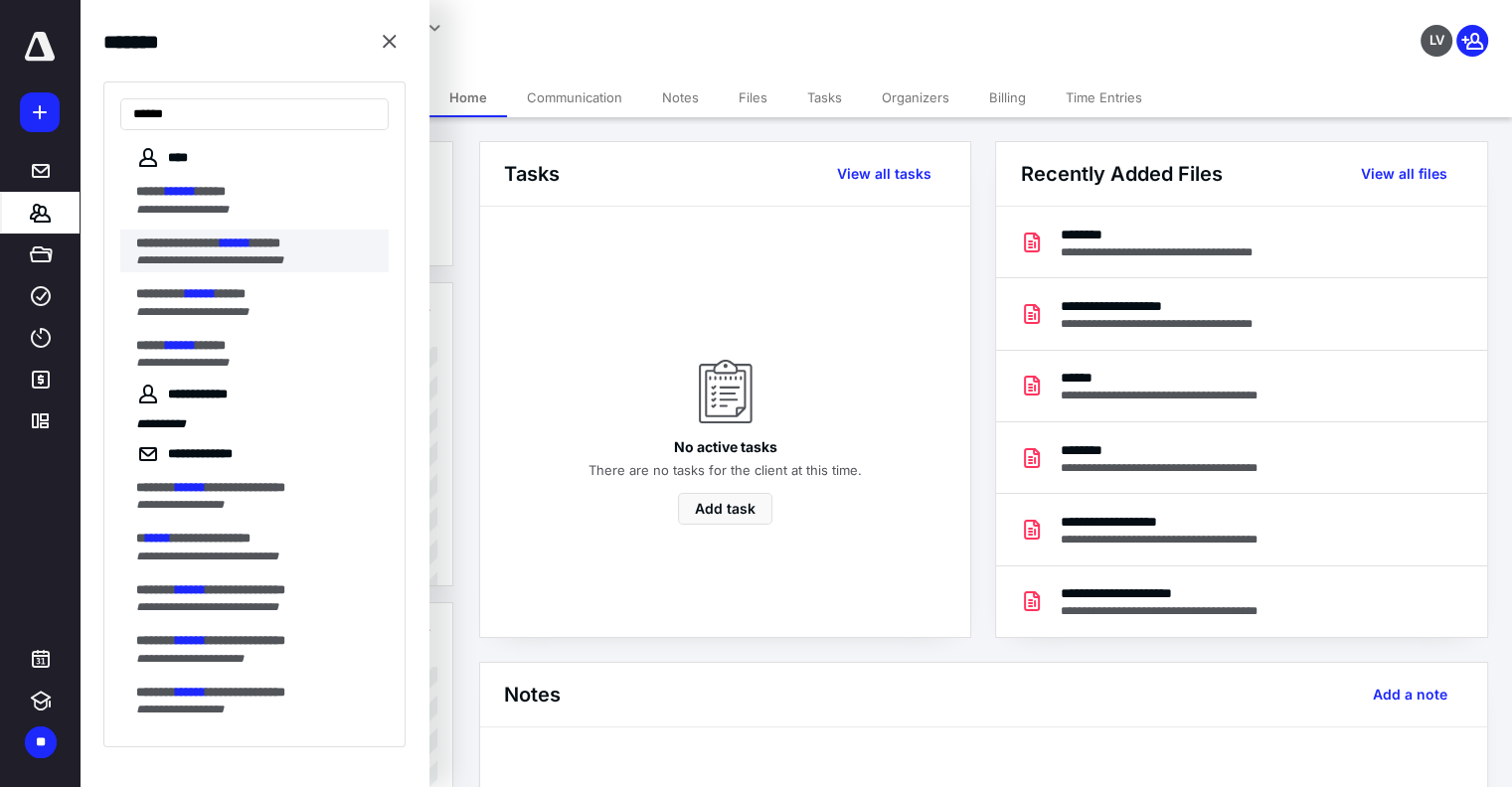 type on "******" 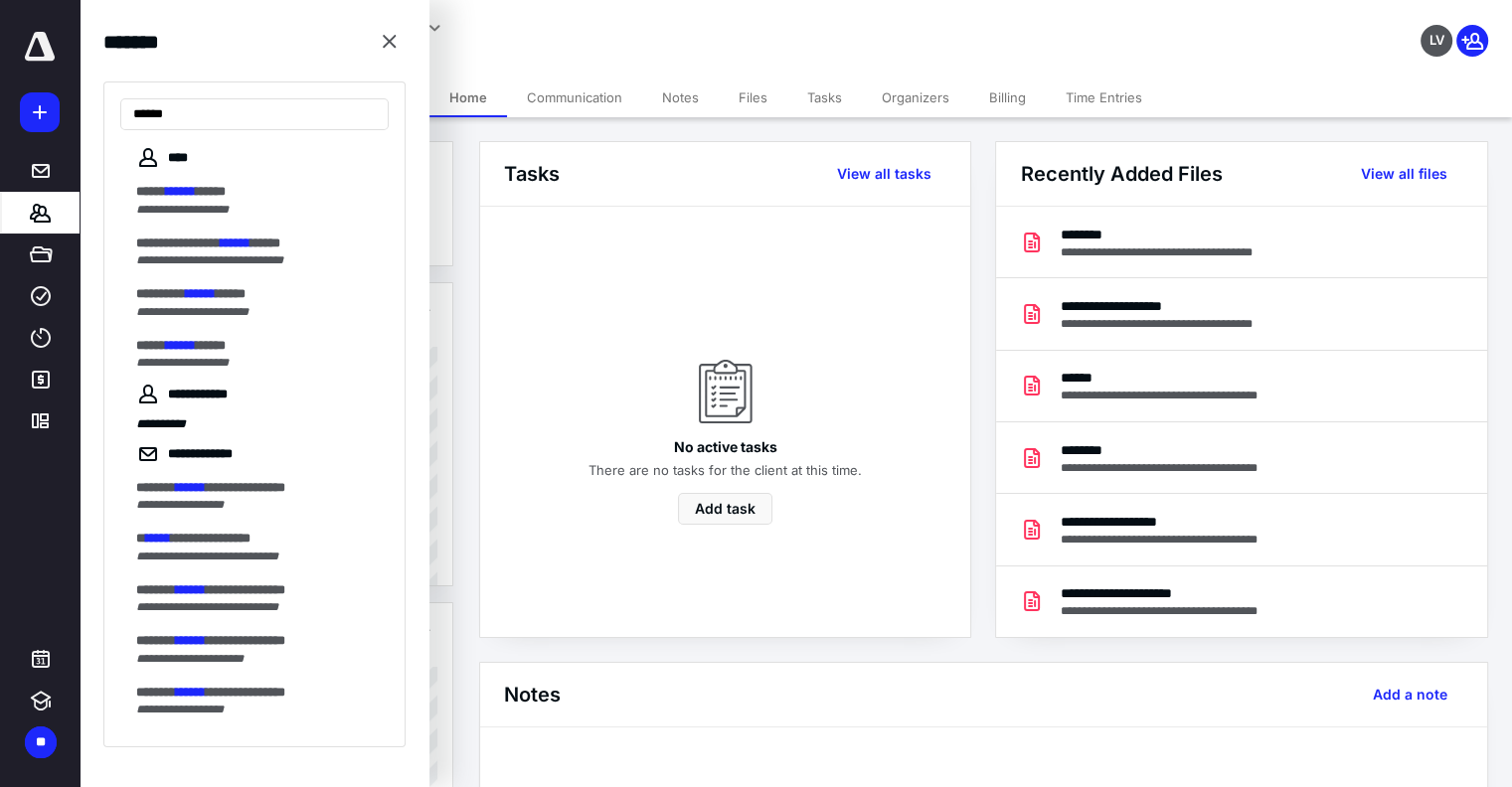 click on "**********" at bounding box center (178, 242) 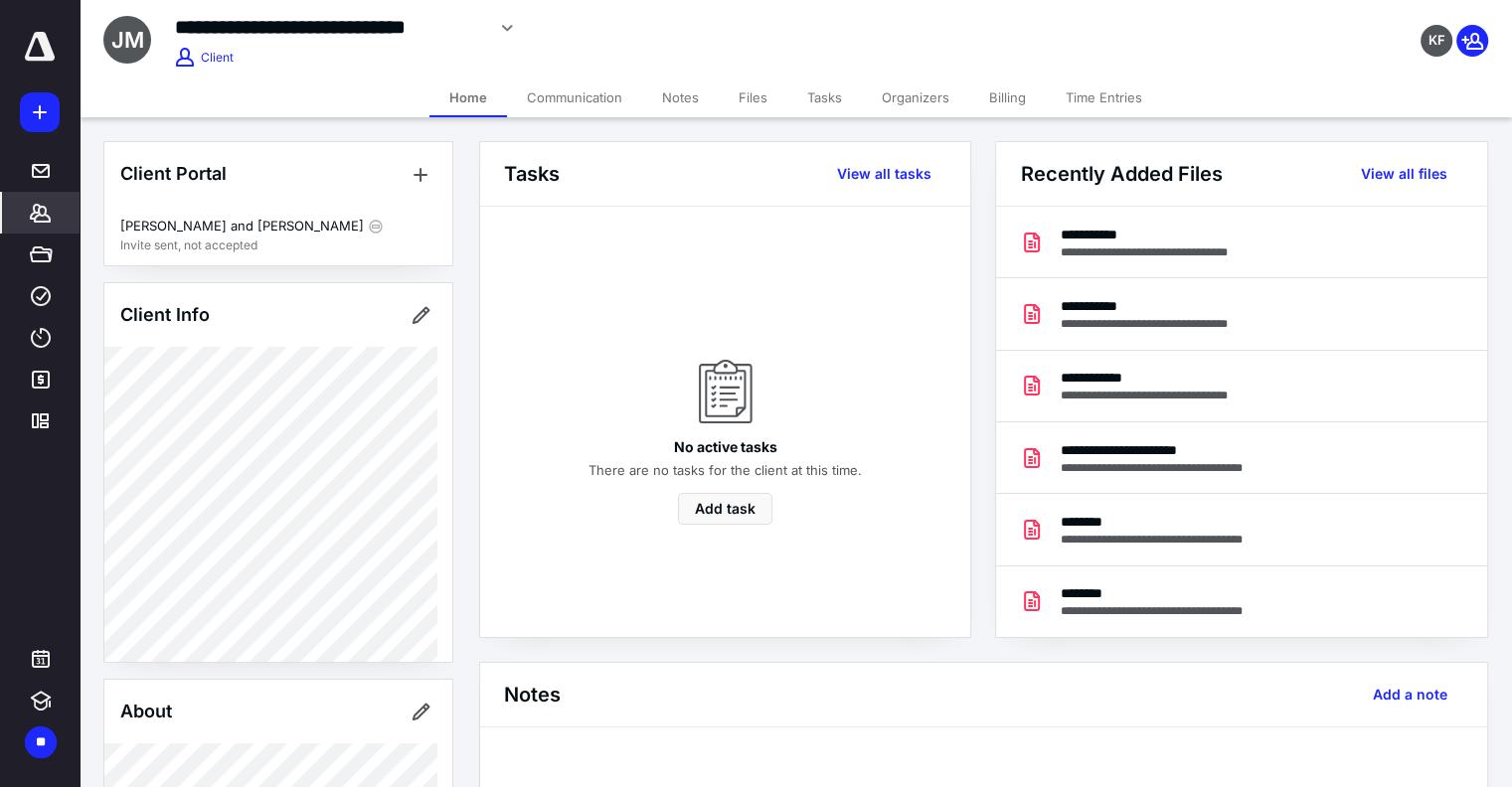 click at bounding box center [40, 47] 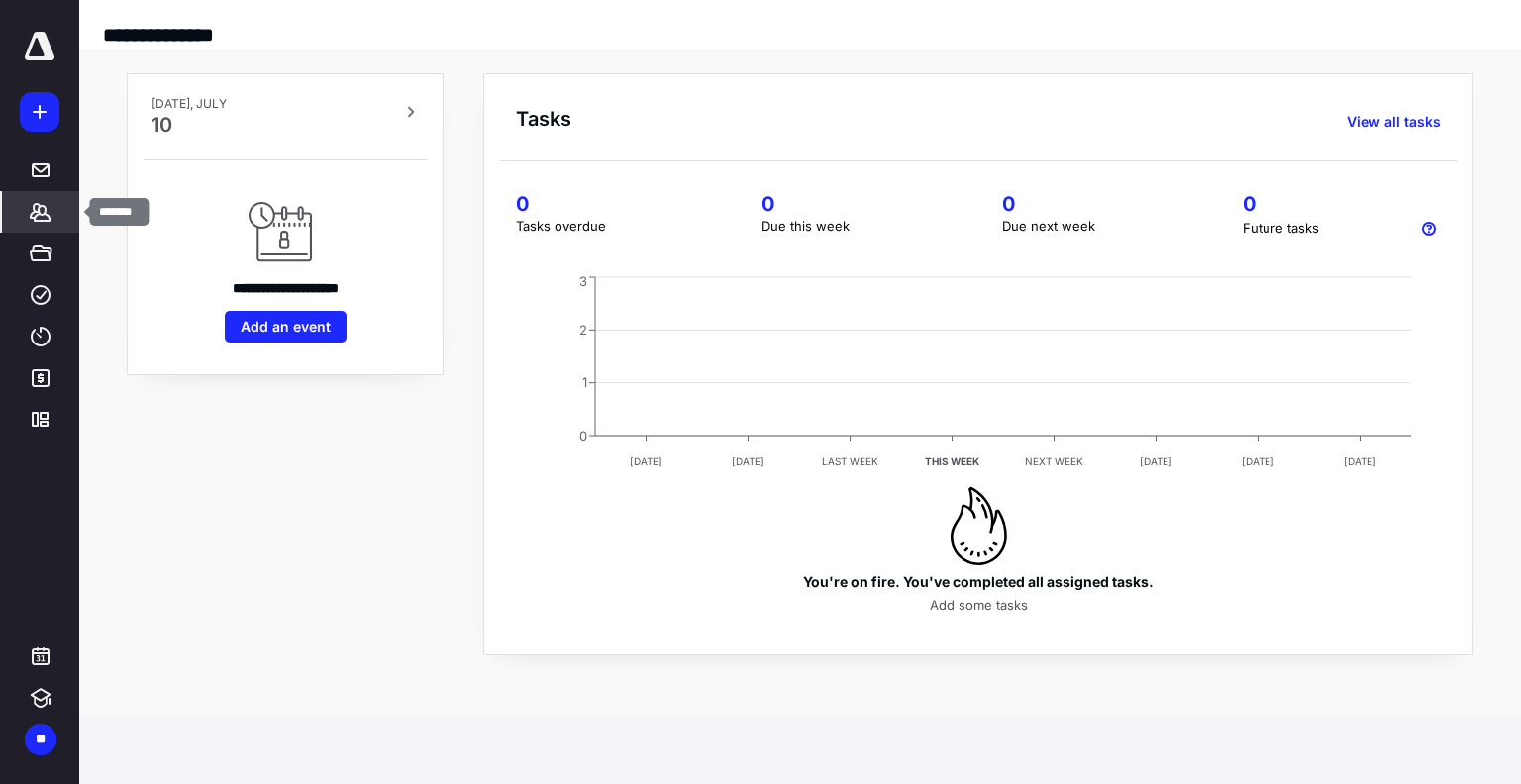 click 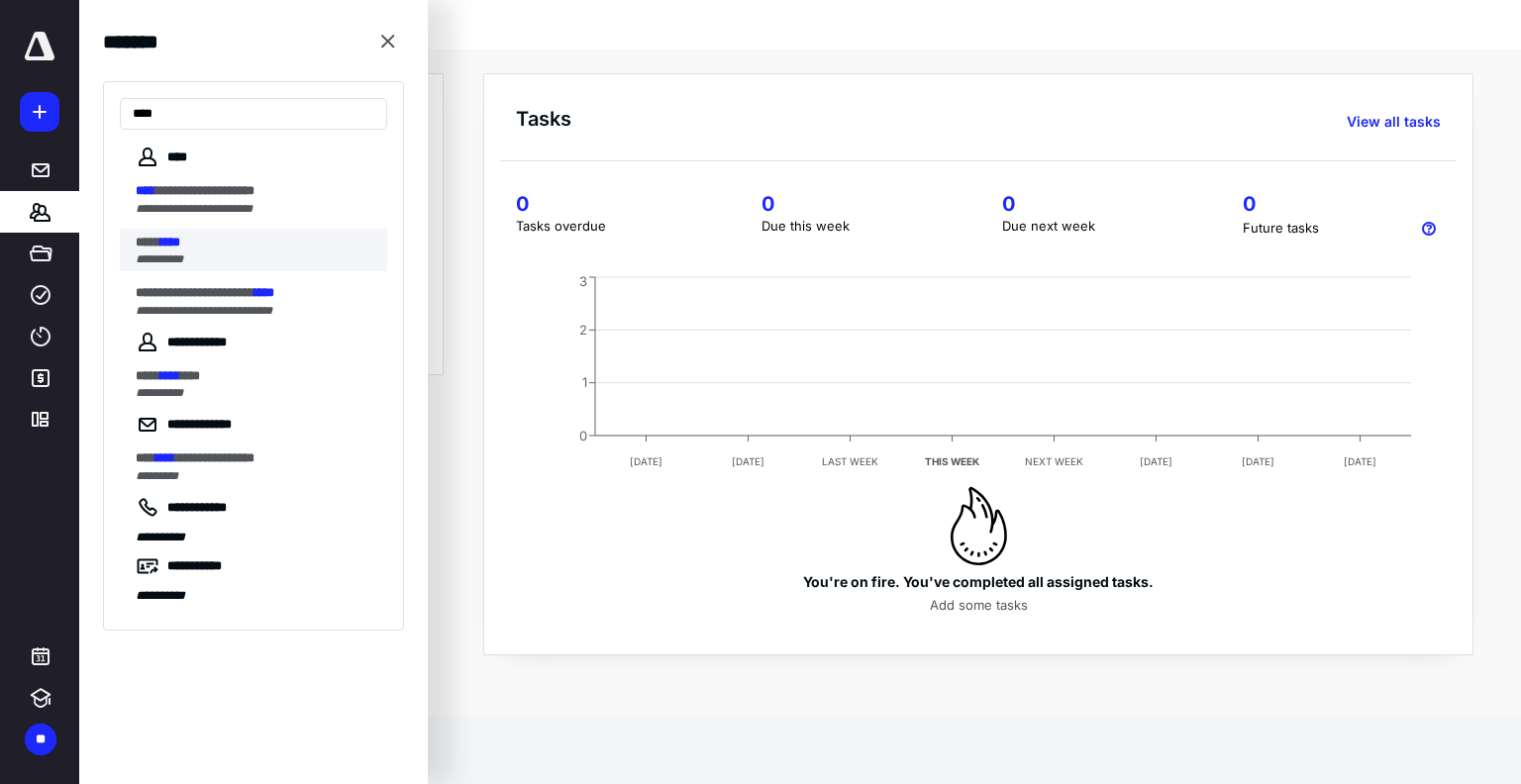 type on "****" 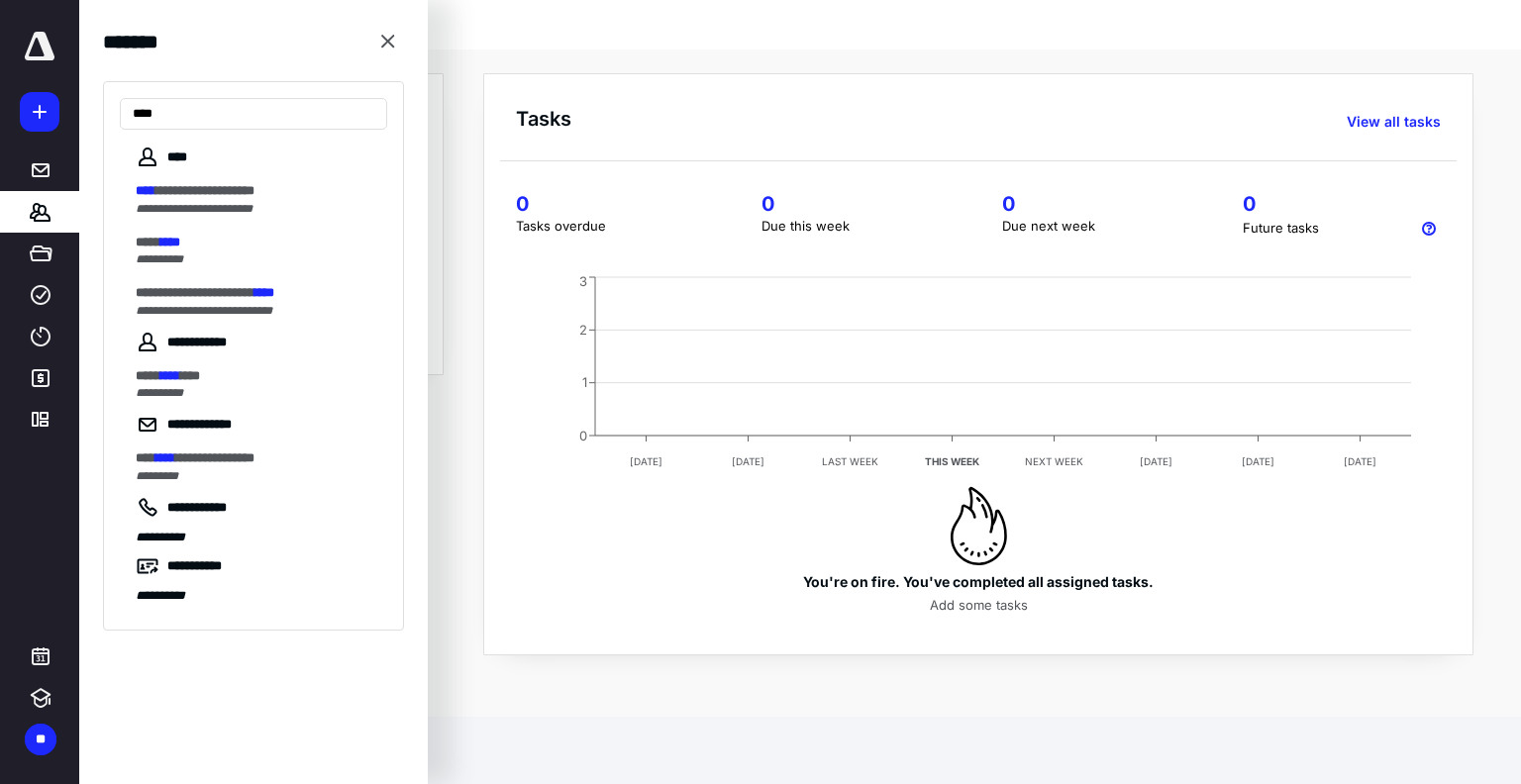 click on "**** ****" at bounding box center (255, 243) 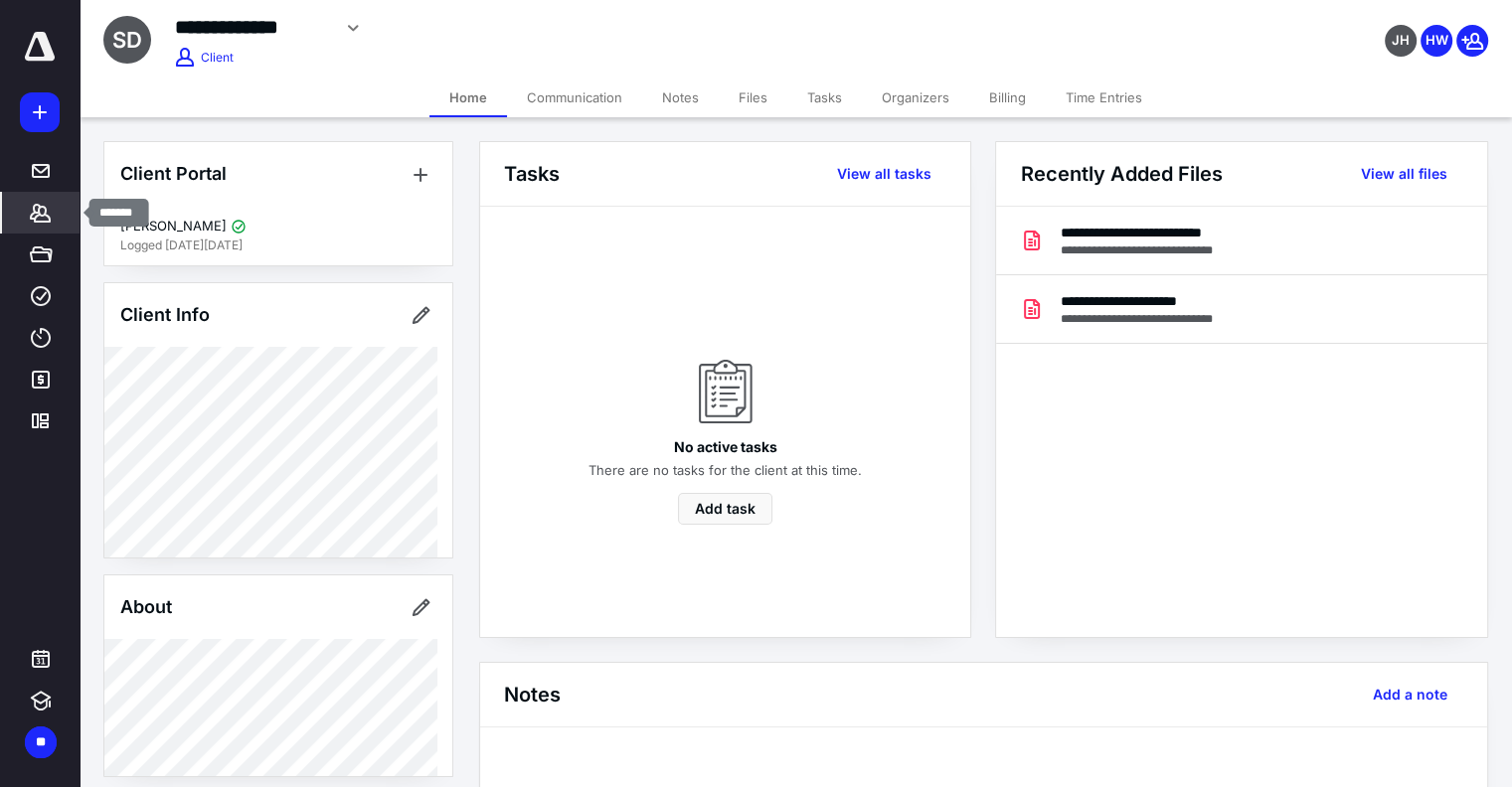 click 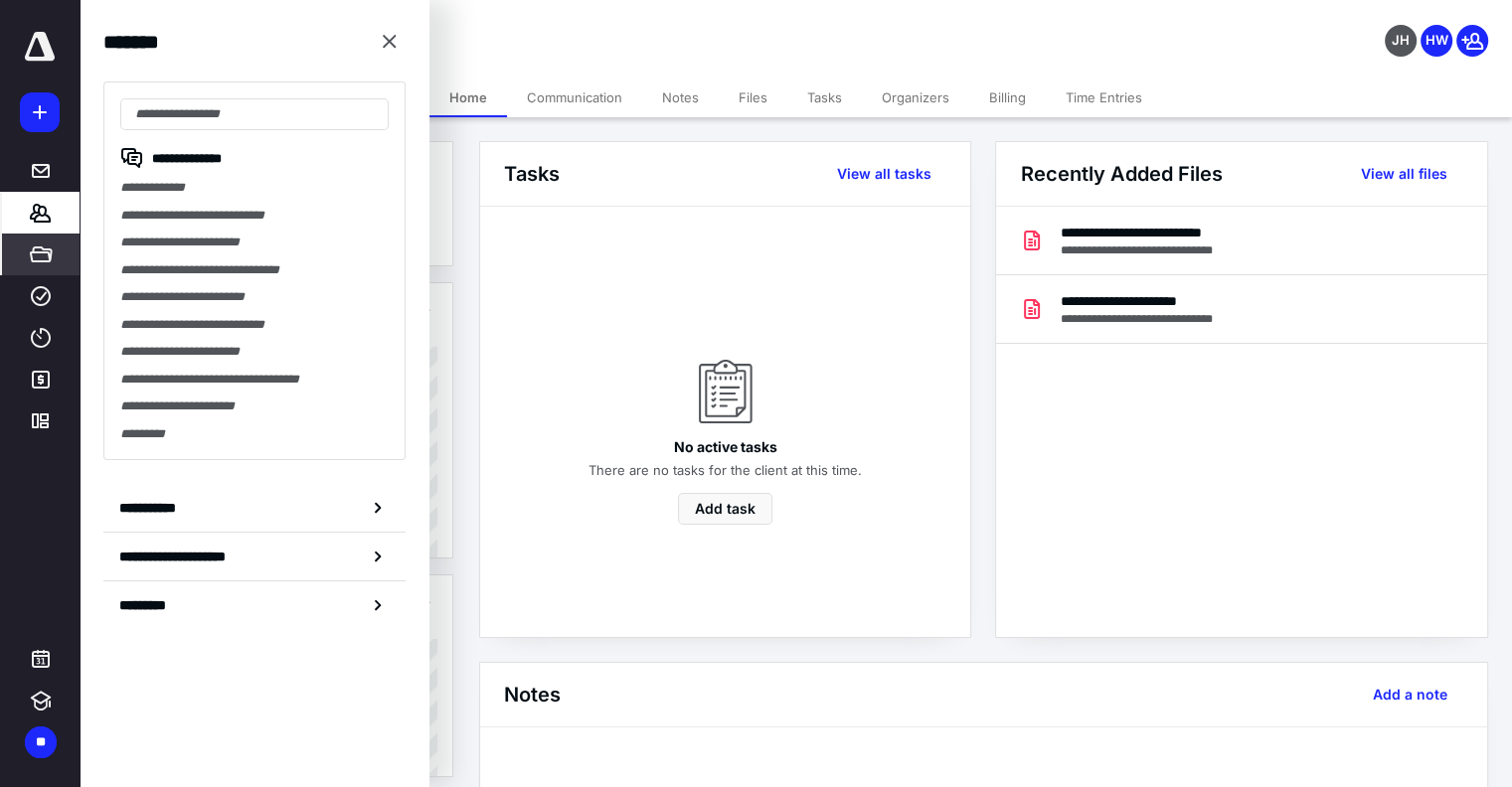 click on "*****" at bounding box center (41, 254) 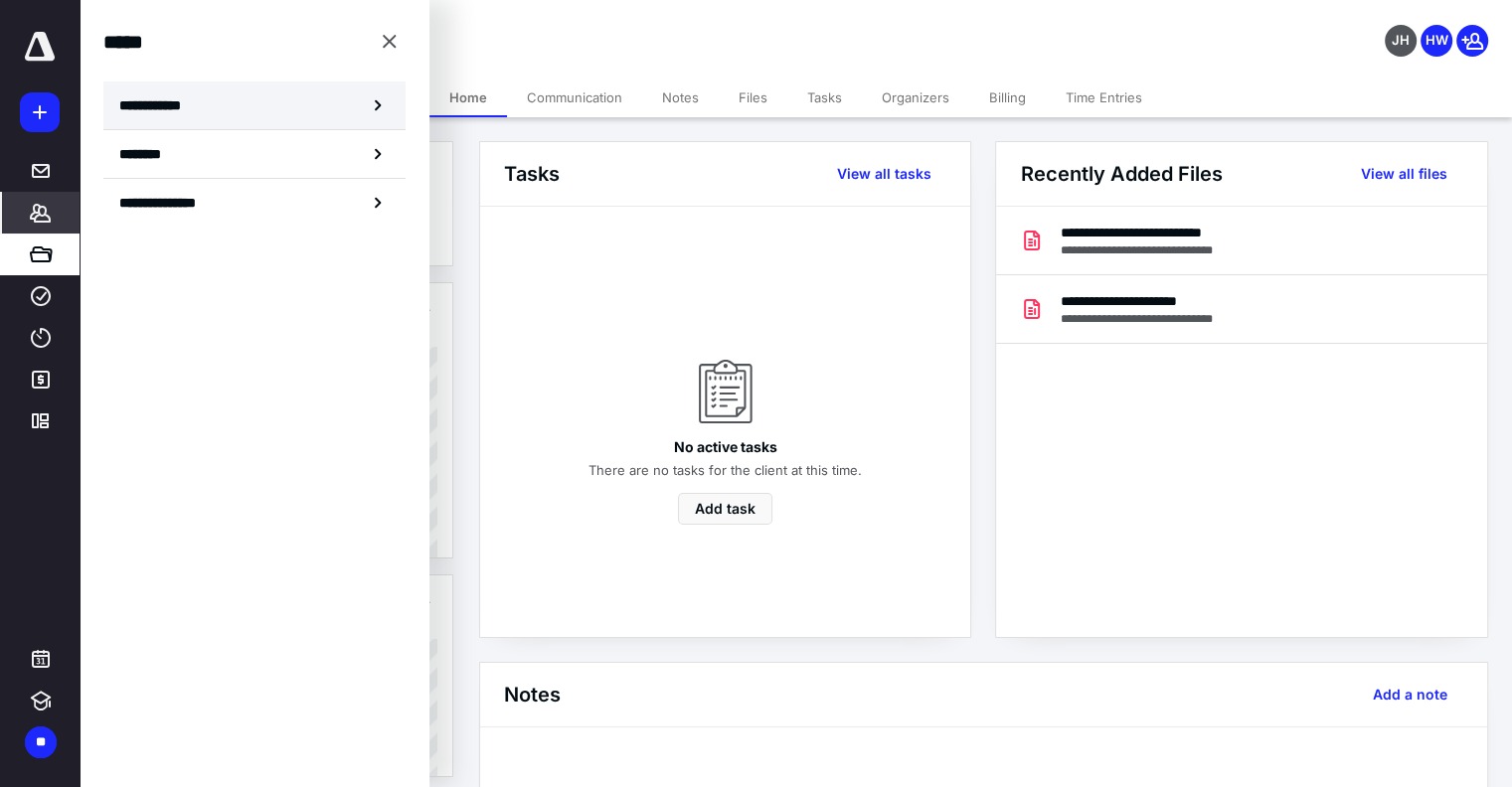click on "**********" at bounding box center [156, 105] 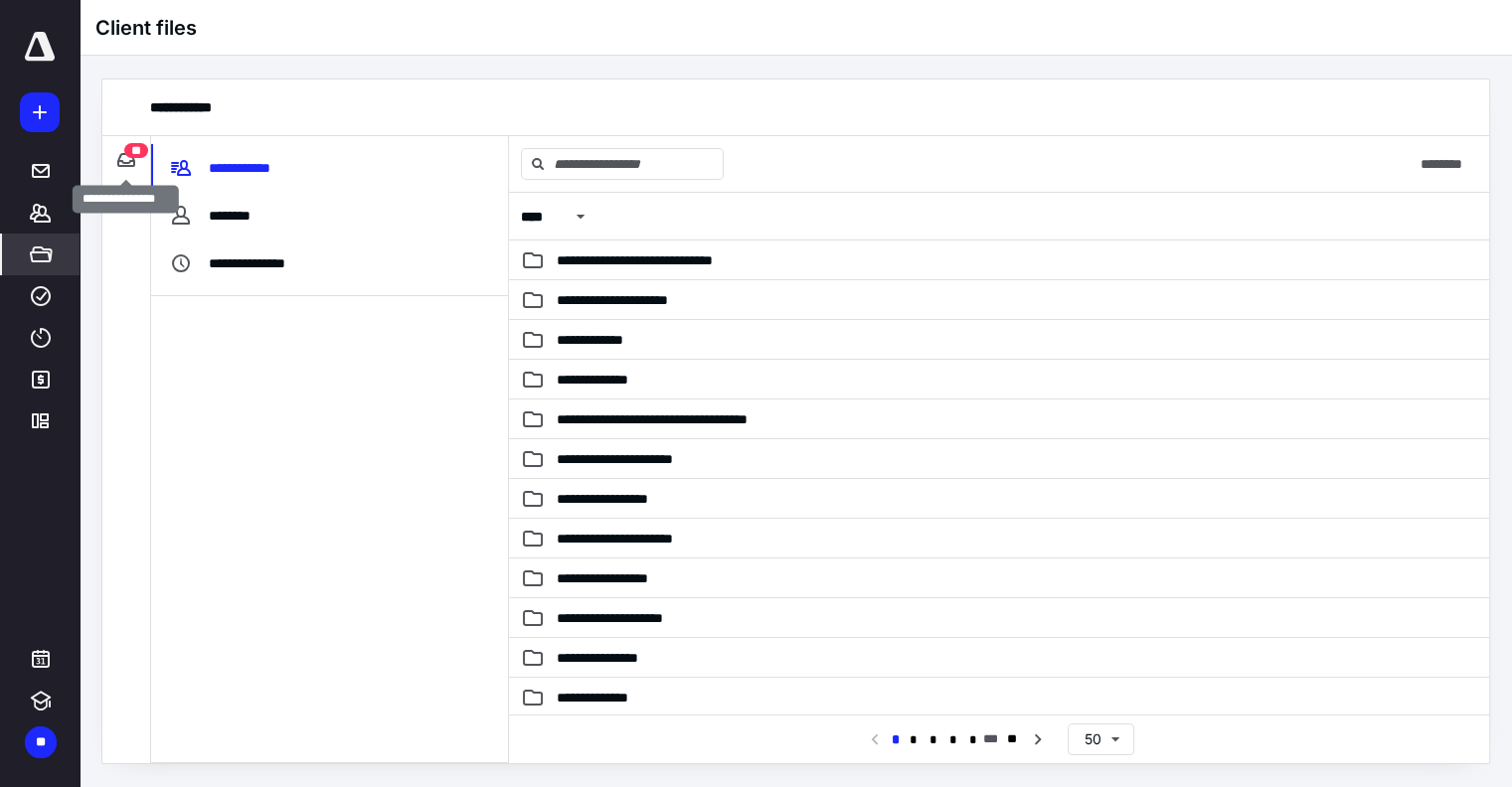 click on "**" at bounding box center (136, 150) 